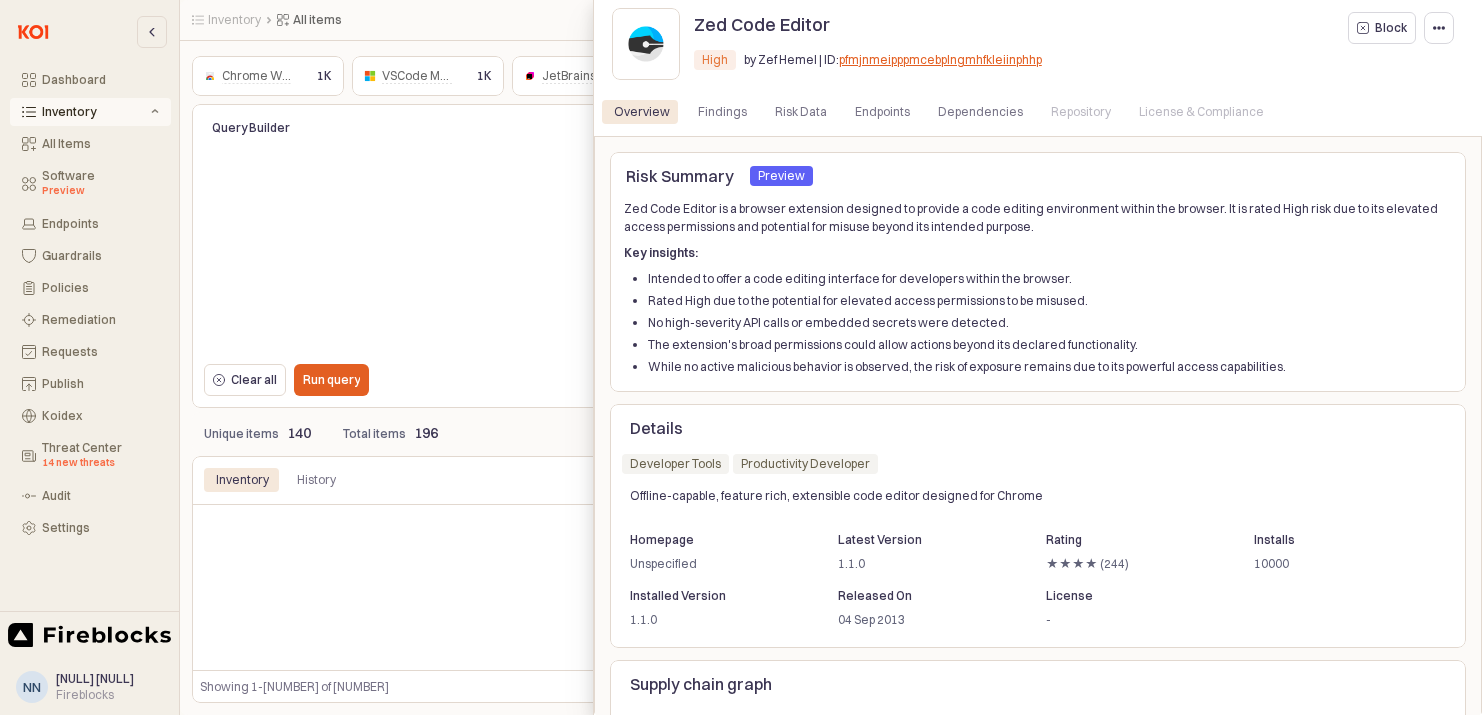 scroll, scrollTop: 0, scrollLeft: 0, axis: both 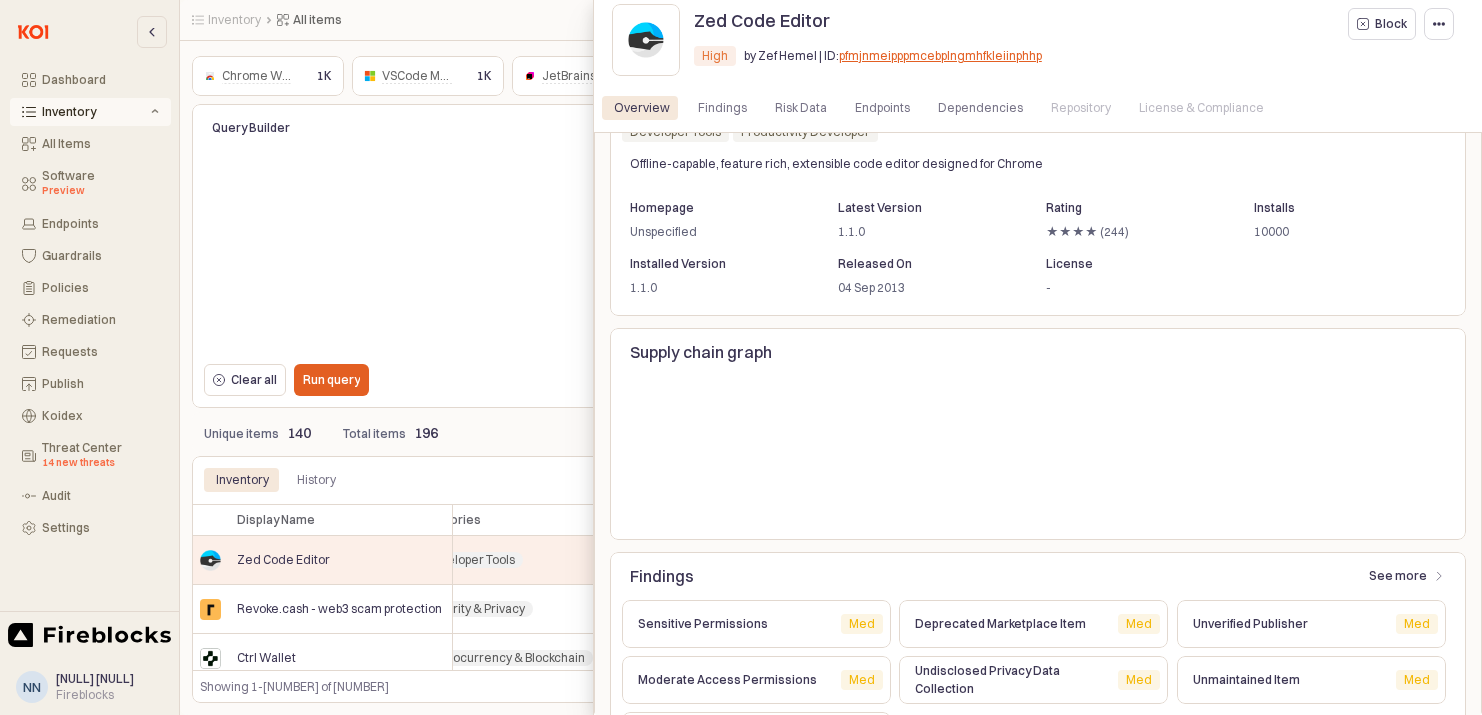 click at bounding box center [741, 357] 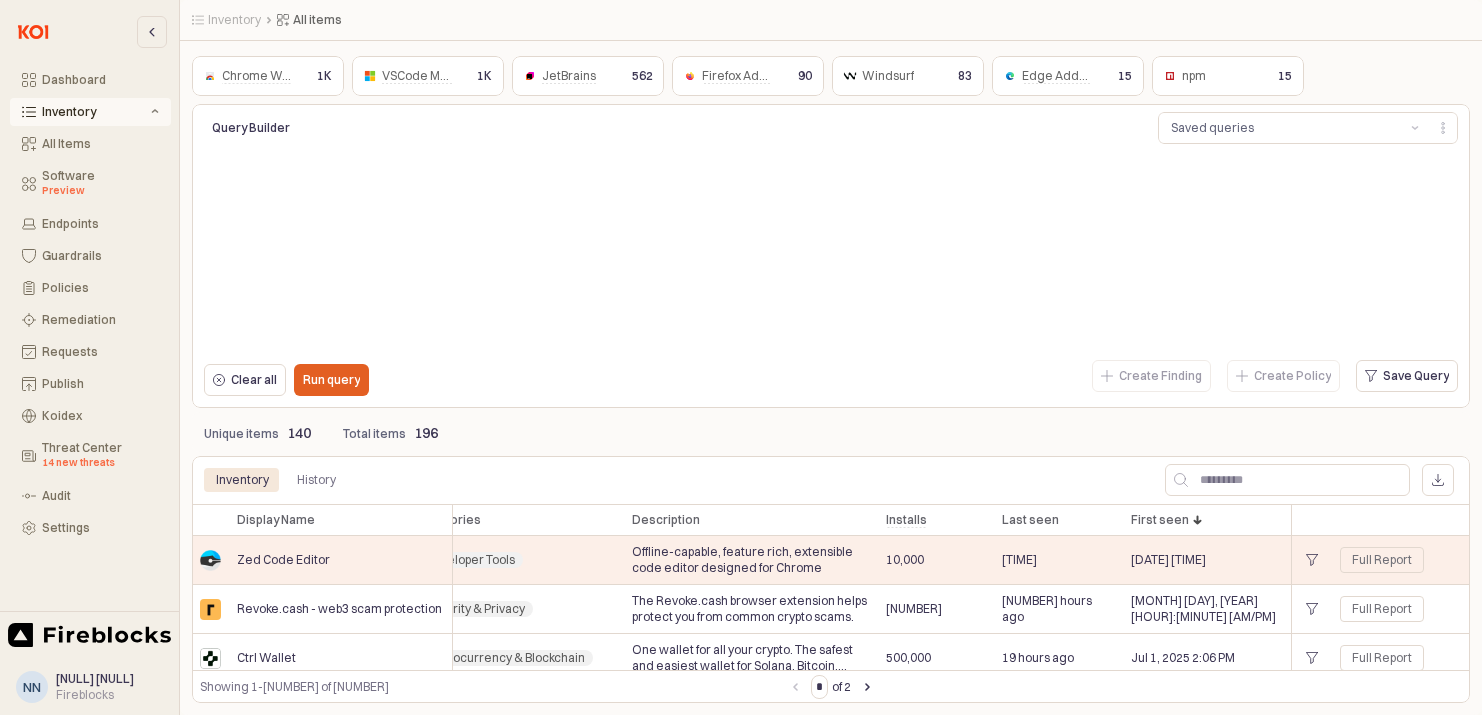 click on "Unique items [NUMBER] Total items [NUMBER]" at bounding box center [831, 432] 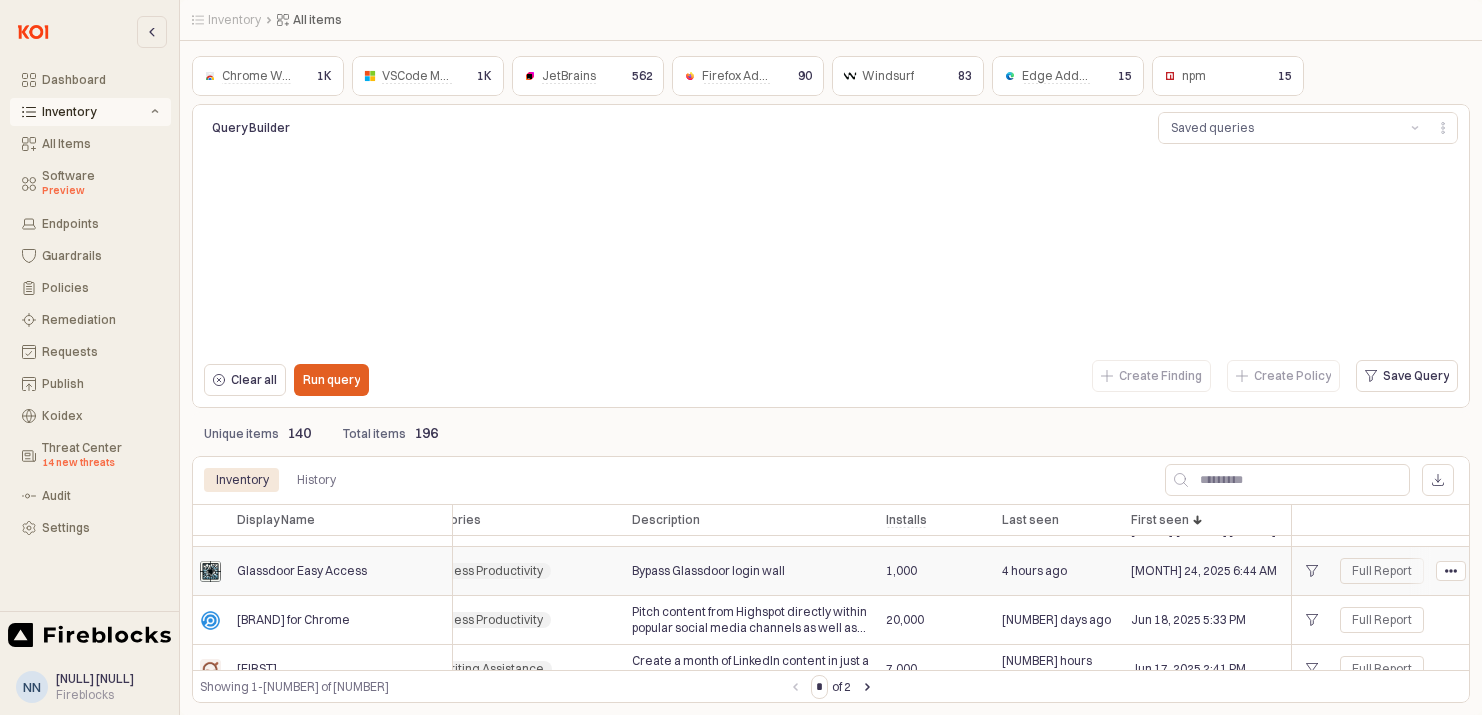 scroll, scrollTop: 675, scrollLeft: 1482, axis: both 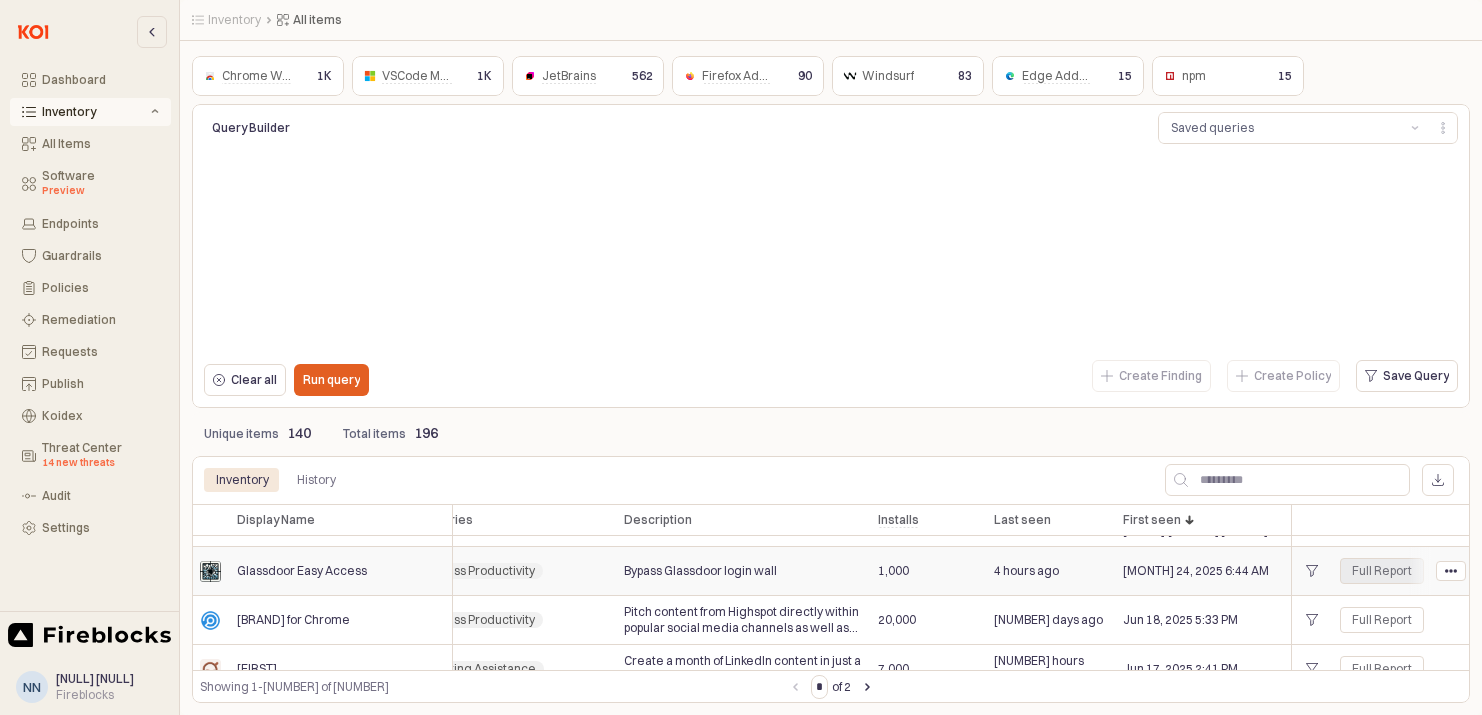 click on "Full Report" at bounding box center (1382, 32) 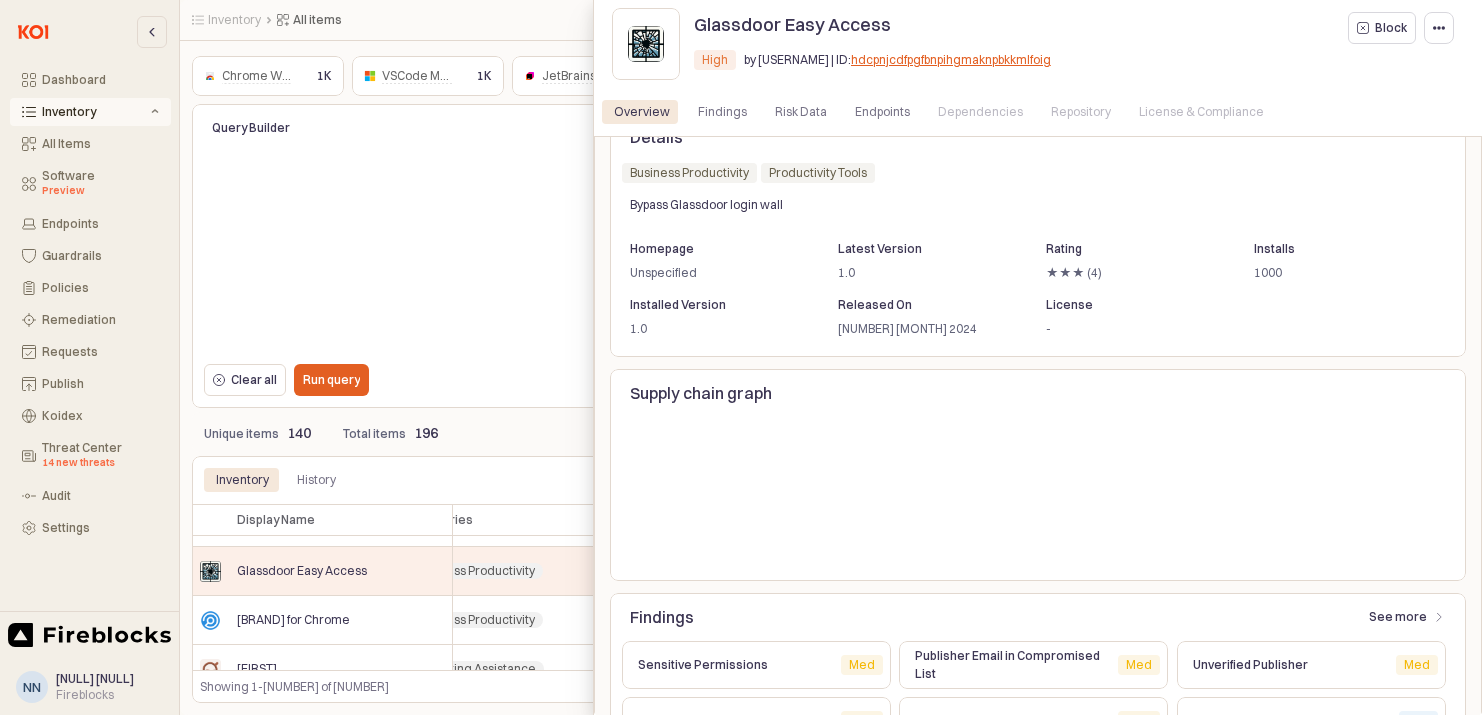scroll, scrollTop: 328, scrollLeft: 0, axis: vertical 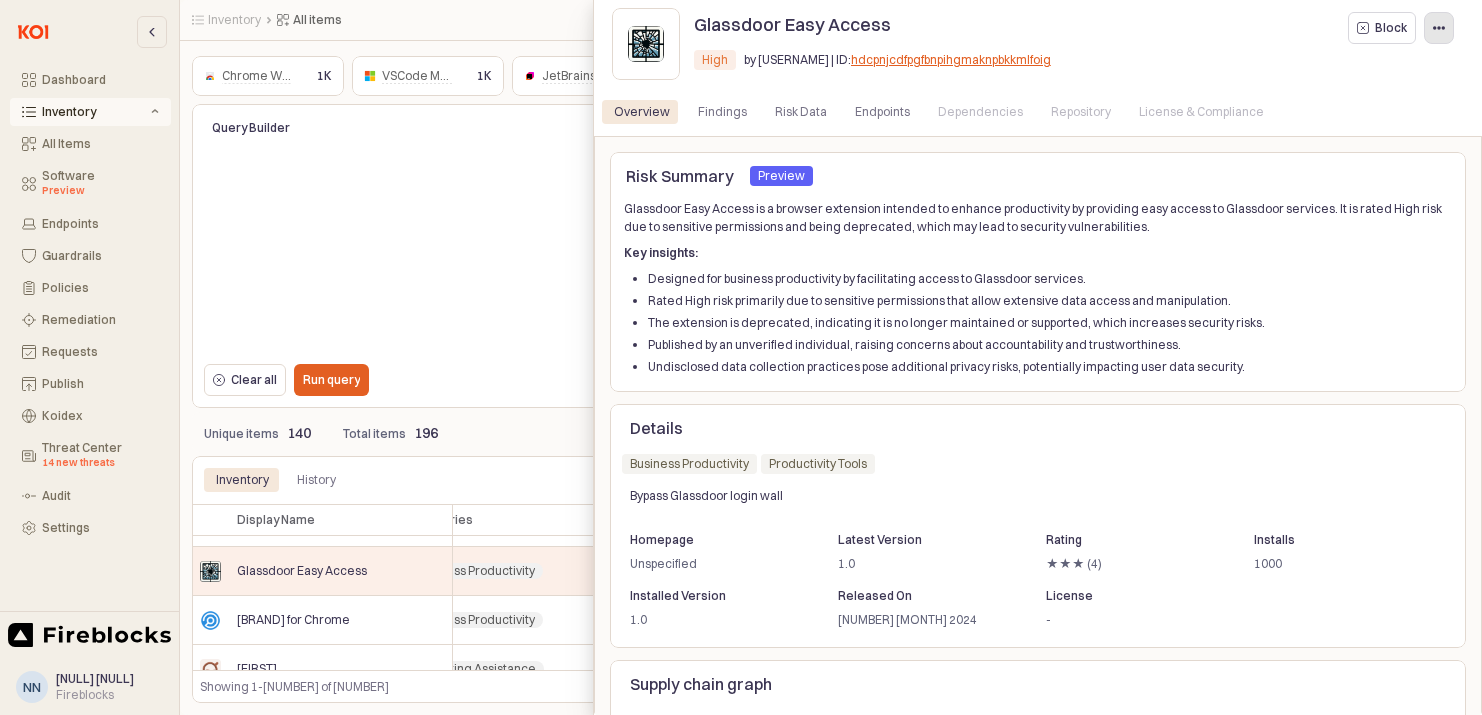 click at bounding box center (1439, 28) 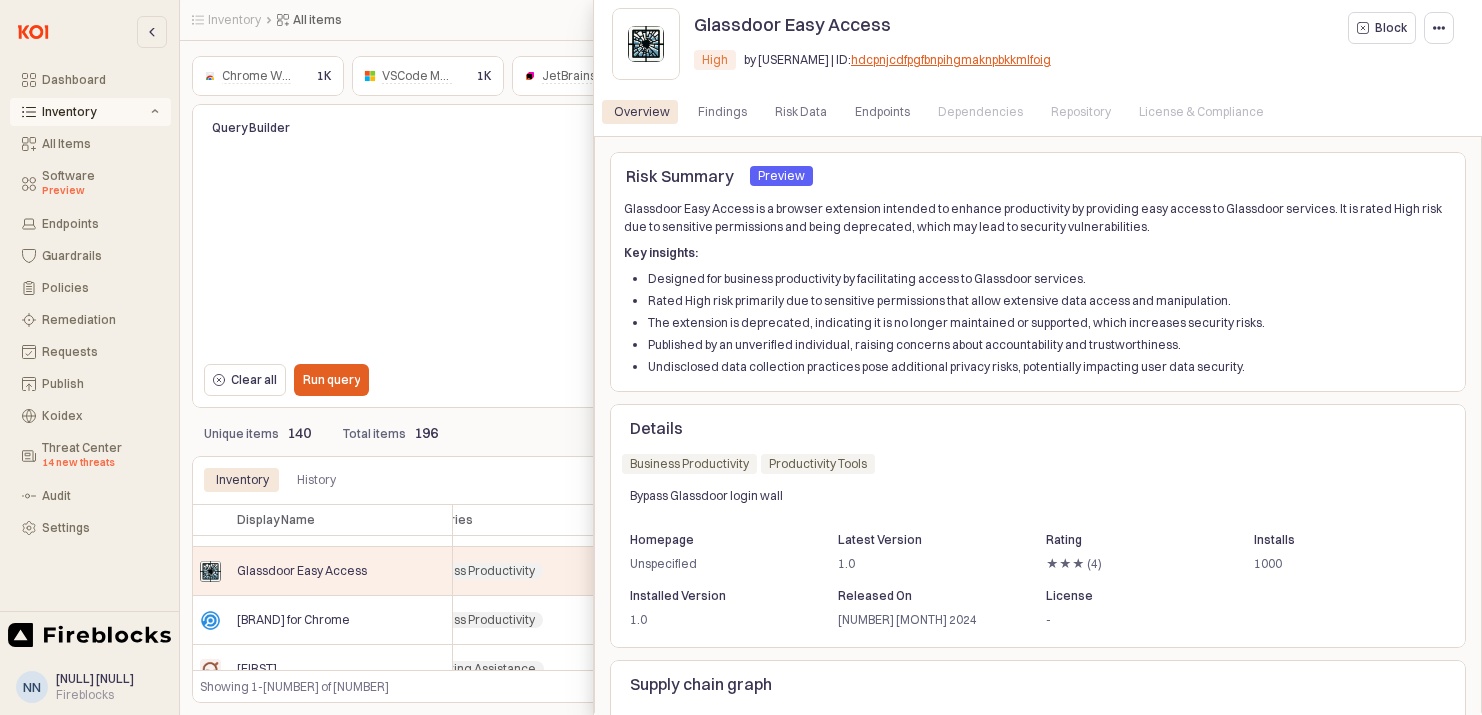 click at bounding box center [741, 357] 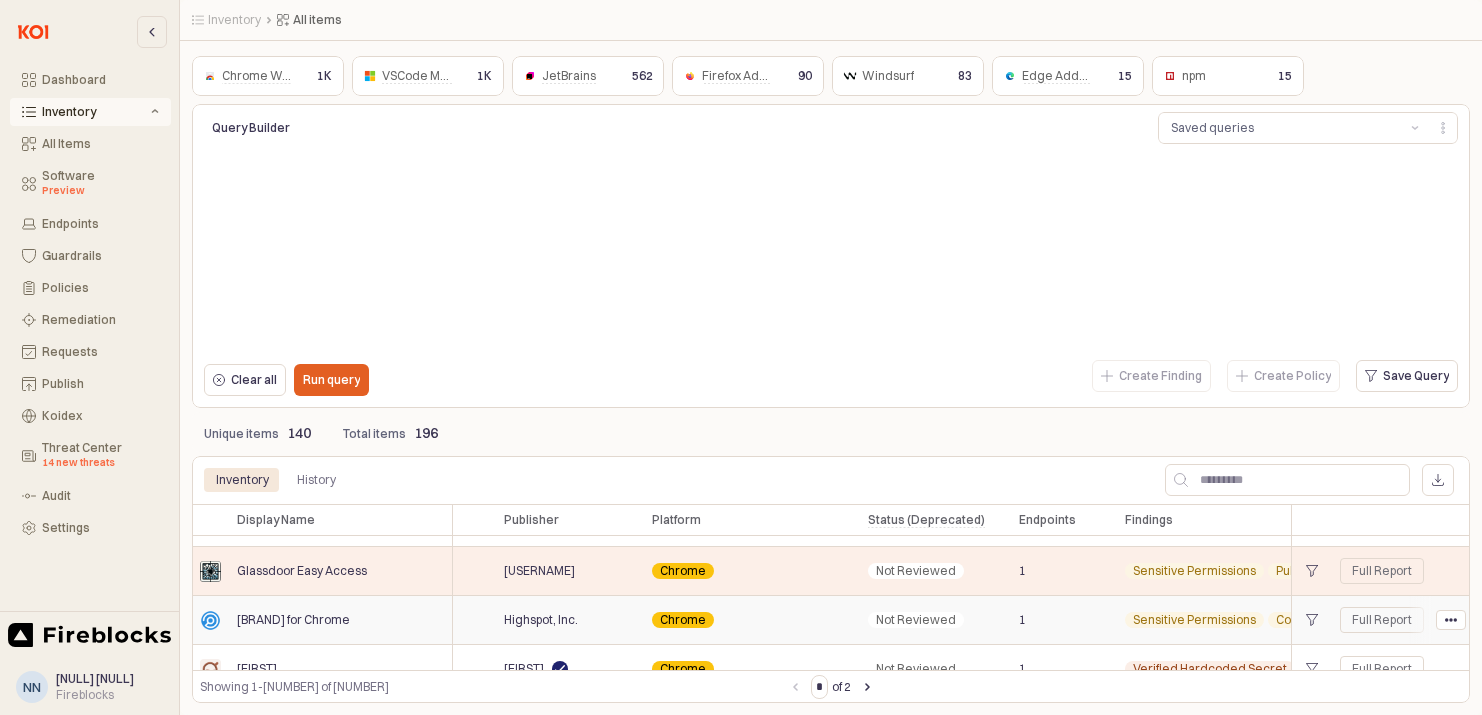 scroll, scrollTop: 675, scrollLeft: 0, axis: vertical 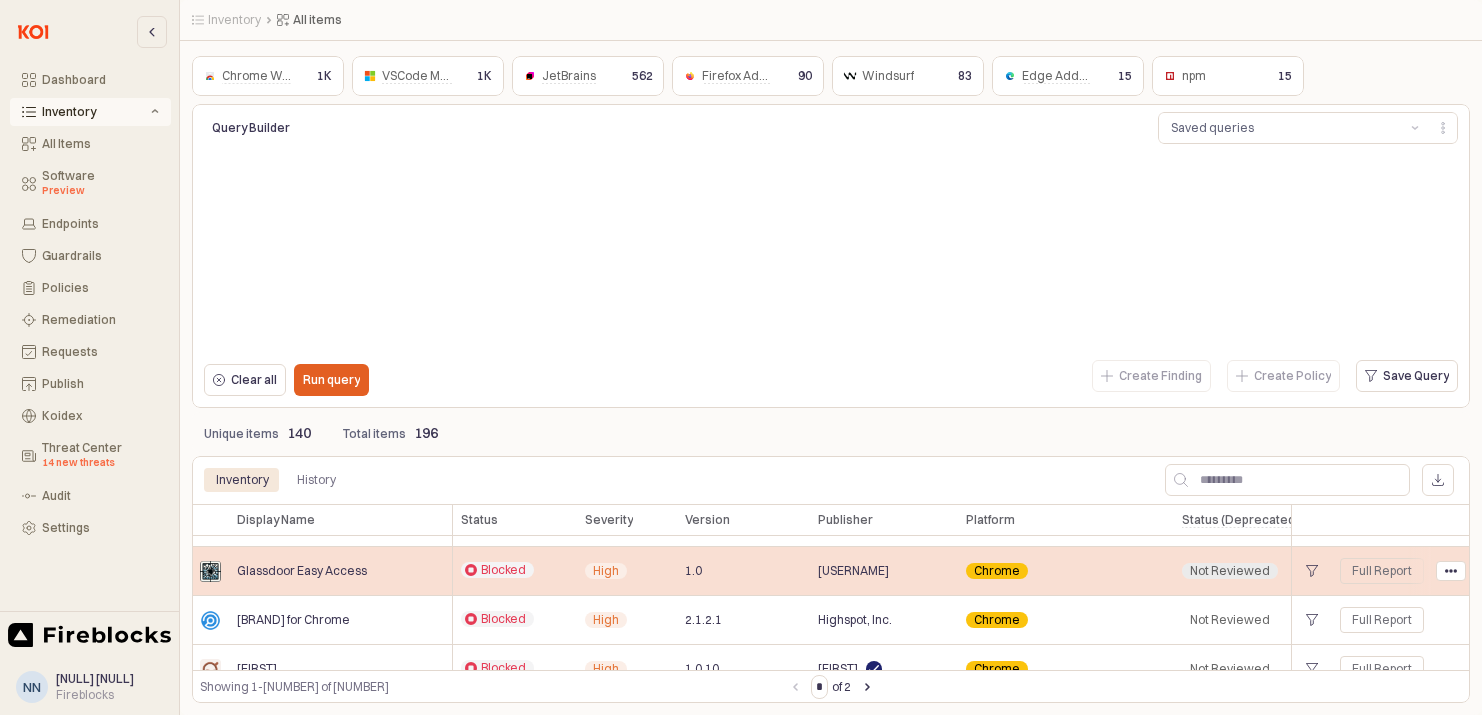 click on "Not Reviewed" at bounding box center (1230, 32) 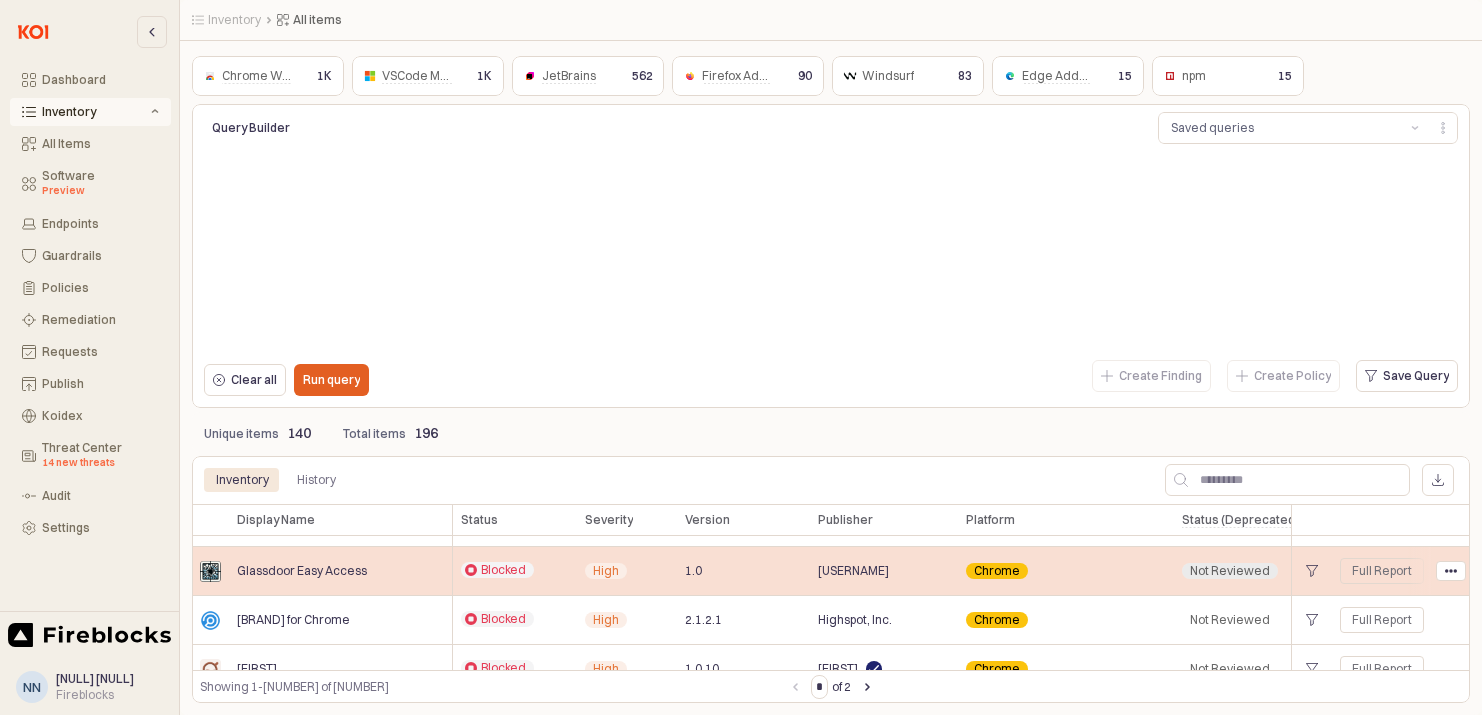 click on "Not Reviewed" at bounding box center (1230, 32) 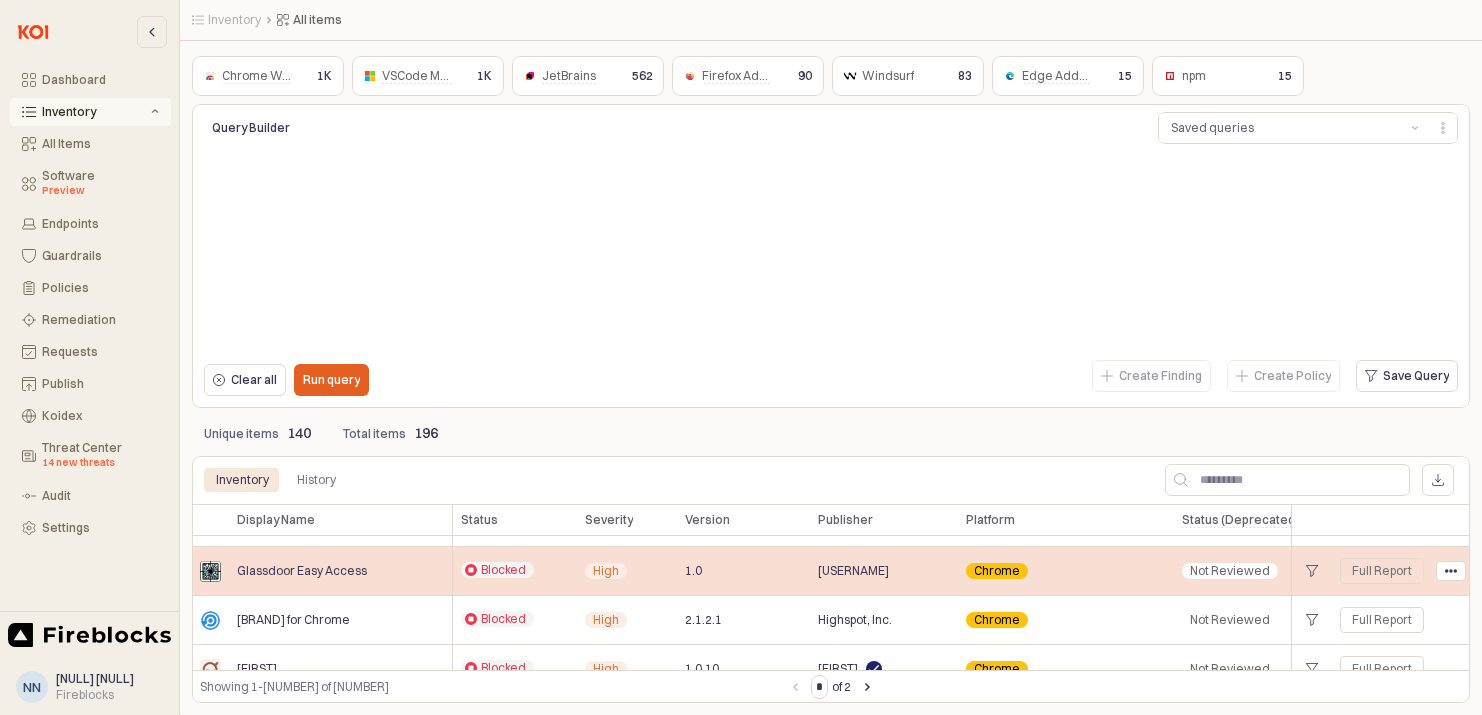 click on "Chrome" at bounding box center (606, 32) 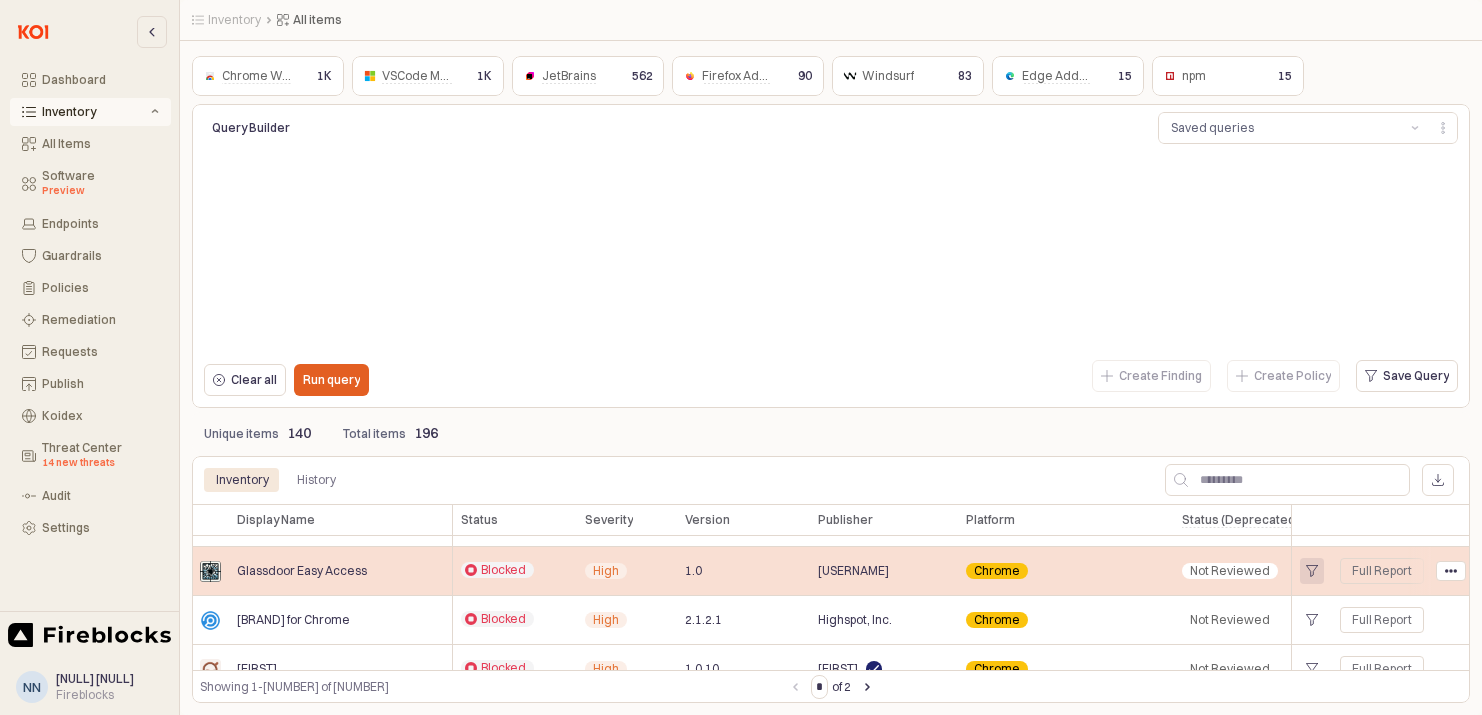 click at bounding box center (1312, 32) 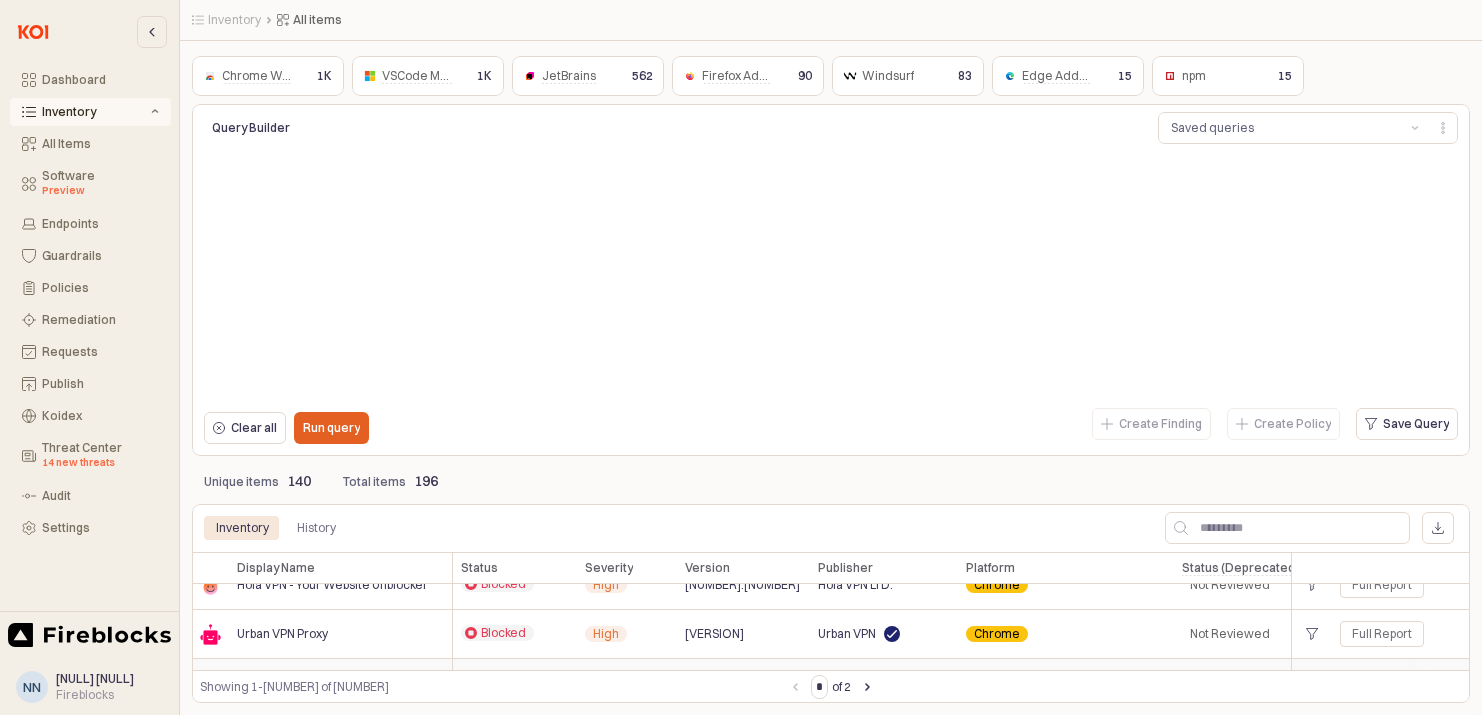 scroll, scrollTop: 855, scrollLeft: 0, axis: vertical 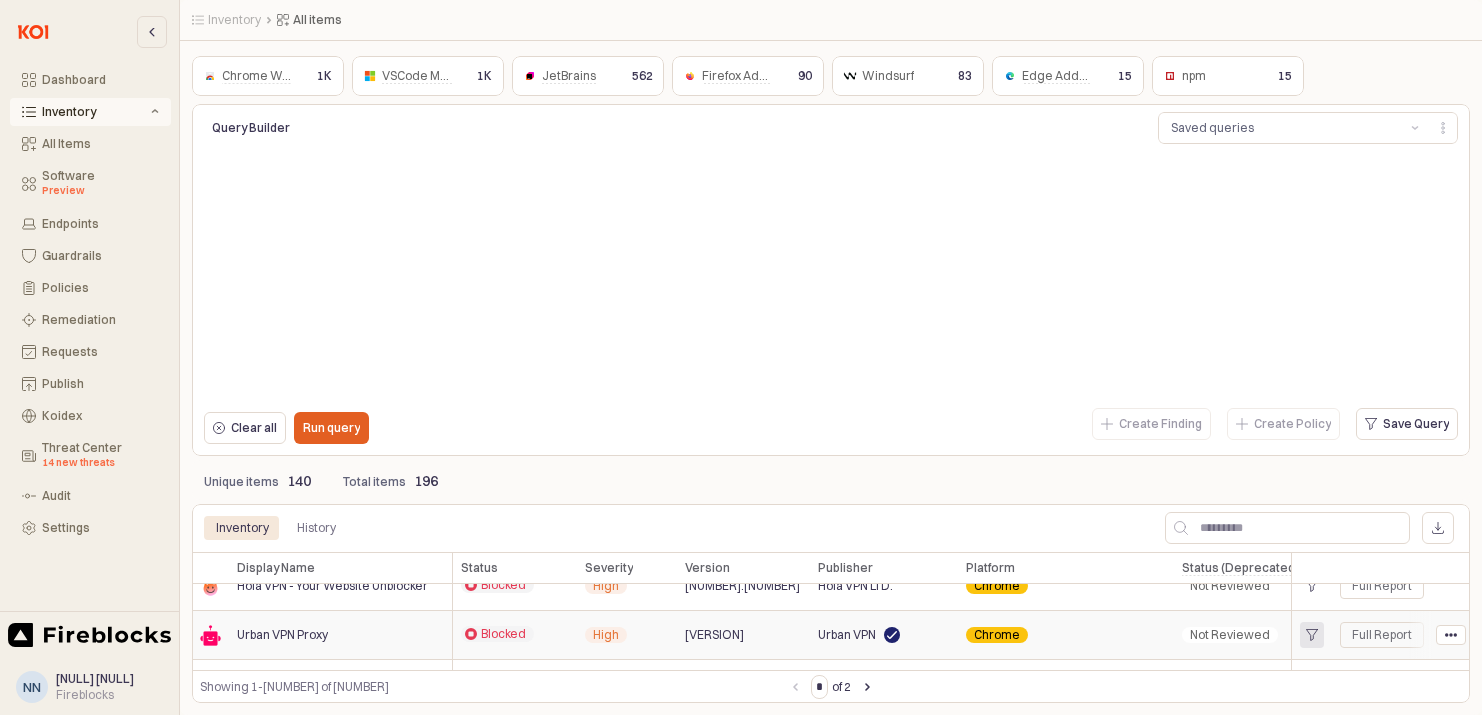 click at bounding box center (1312, 96) 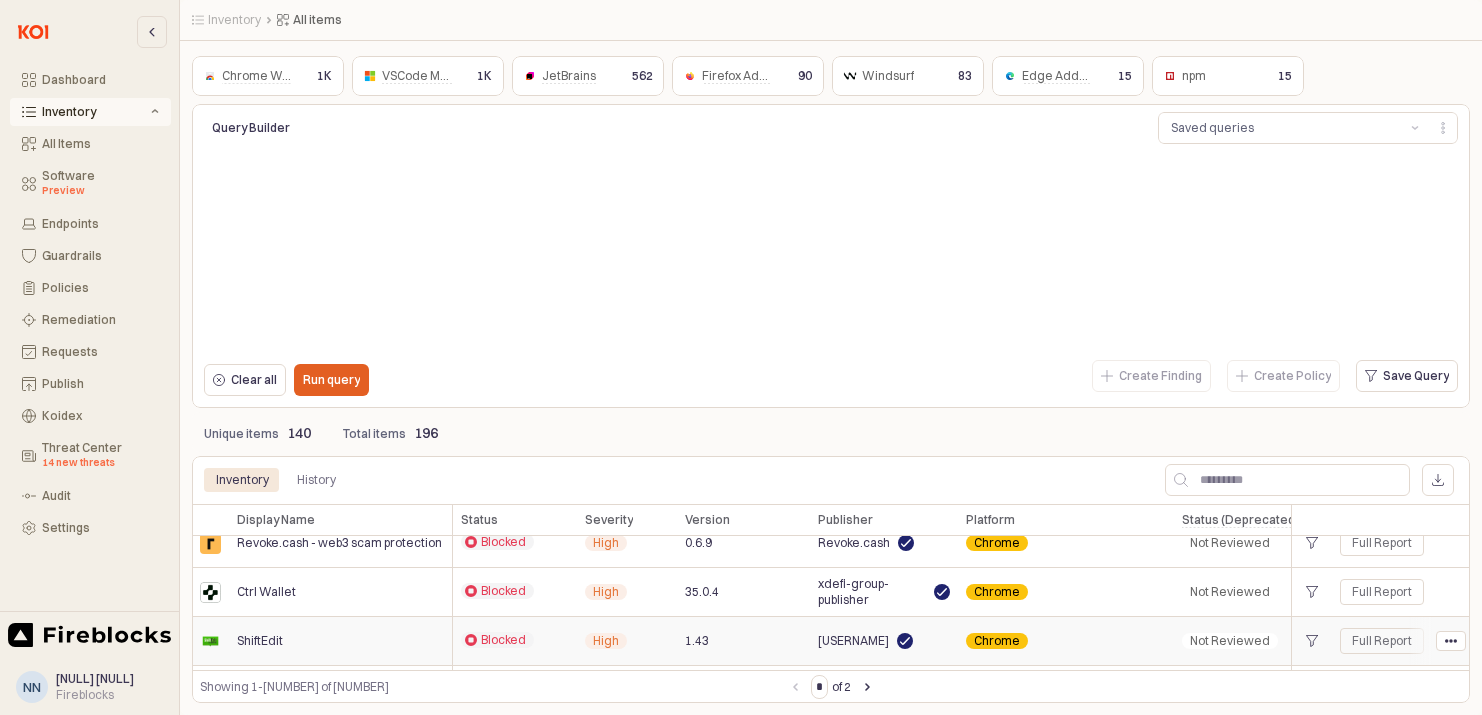 scroll, scrollTop: 0, scrollLeft: 0, axis: both 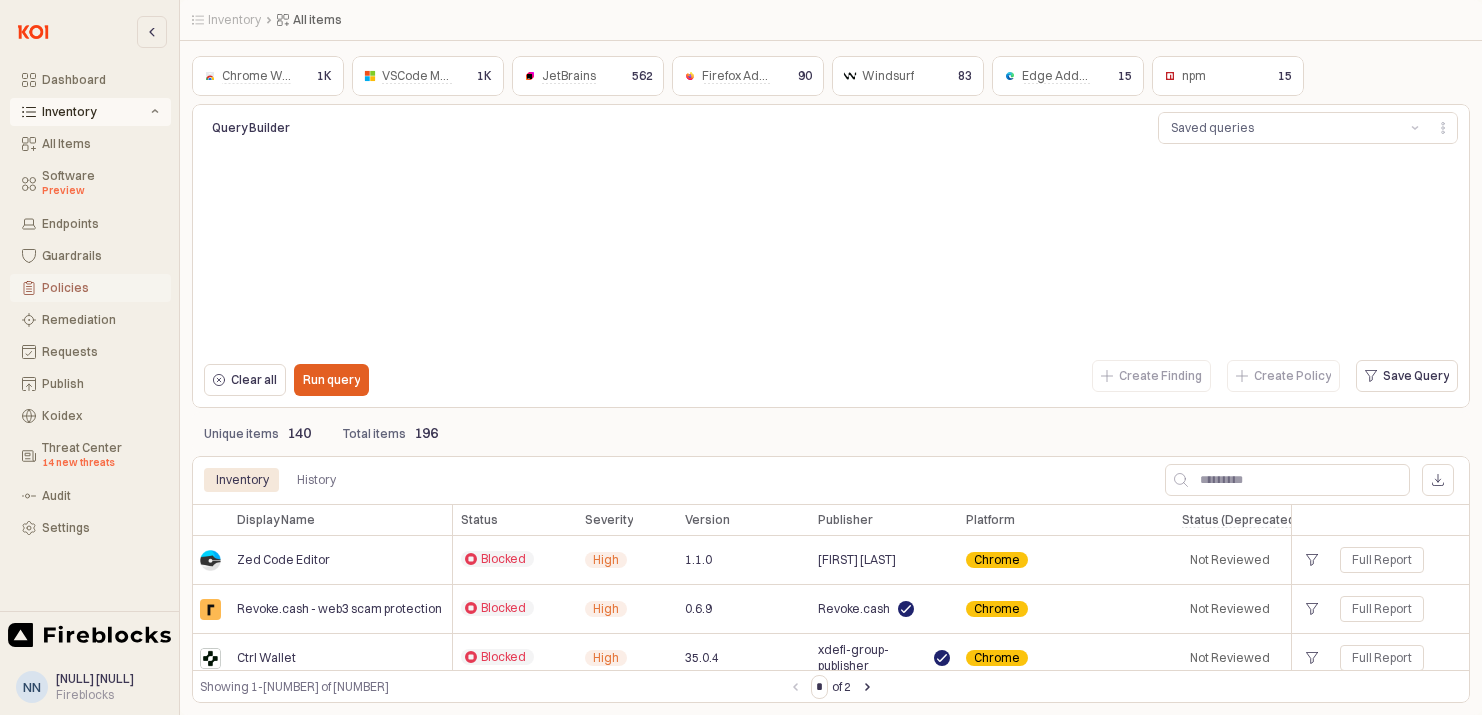 click on "Policies" at bounding box center [90, 288] 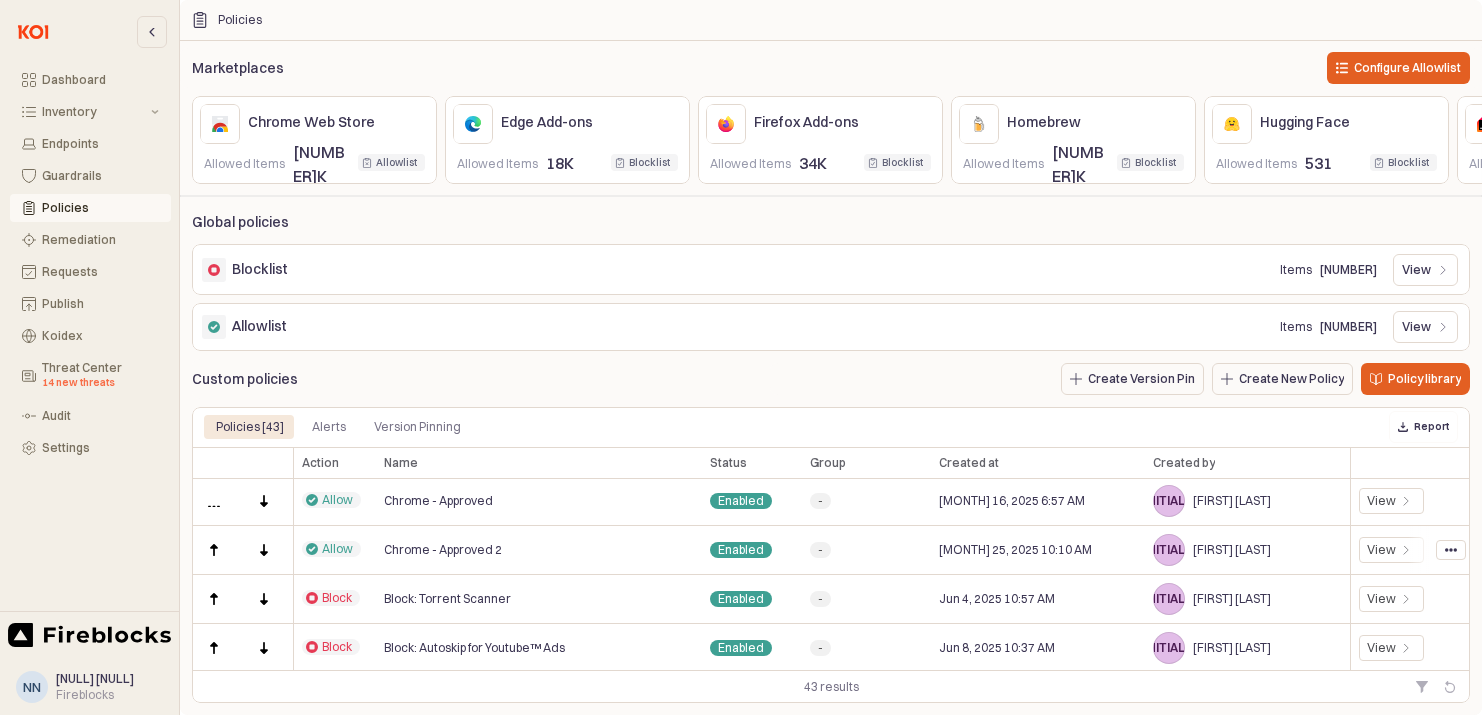 scroll, scrollTop: 0, scrollLeft: 0, axis: both 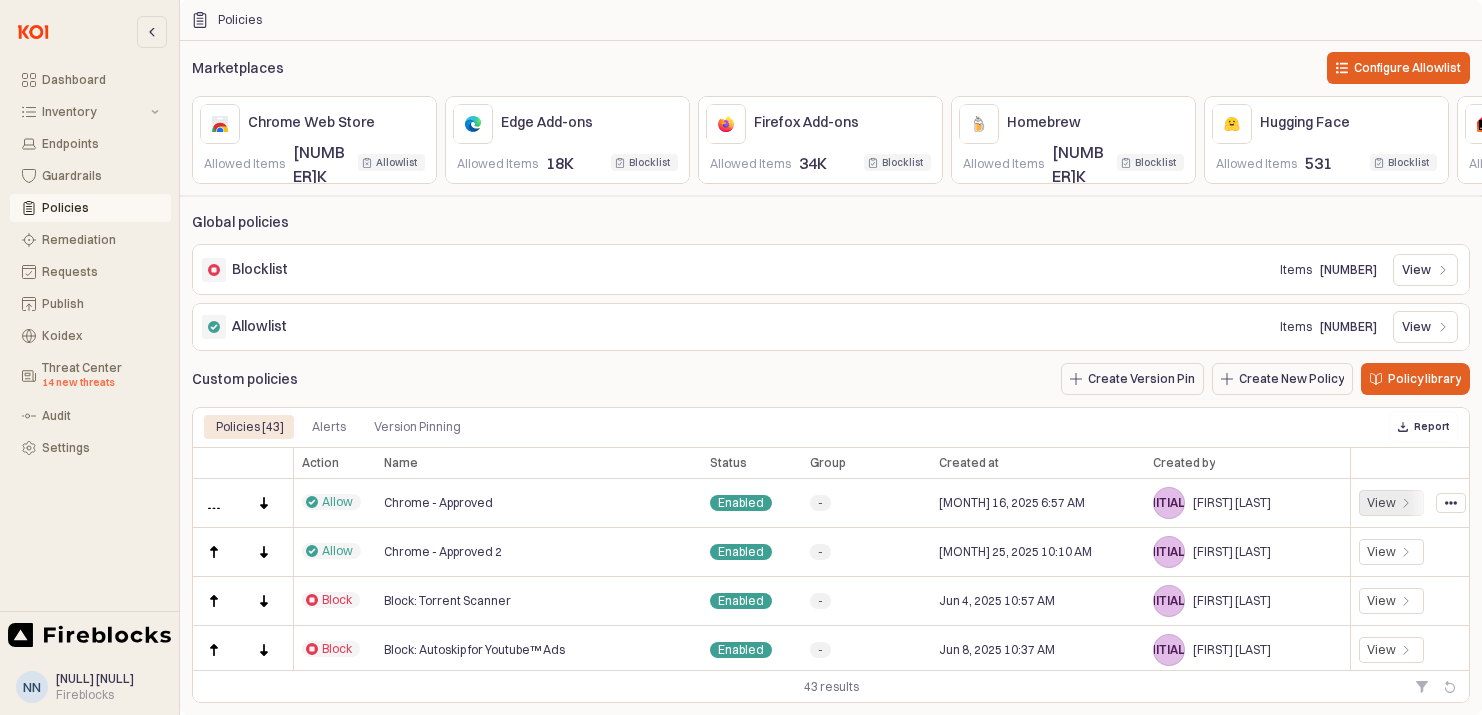 click on "View" at bounding box center [1381, 503] 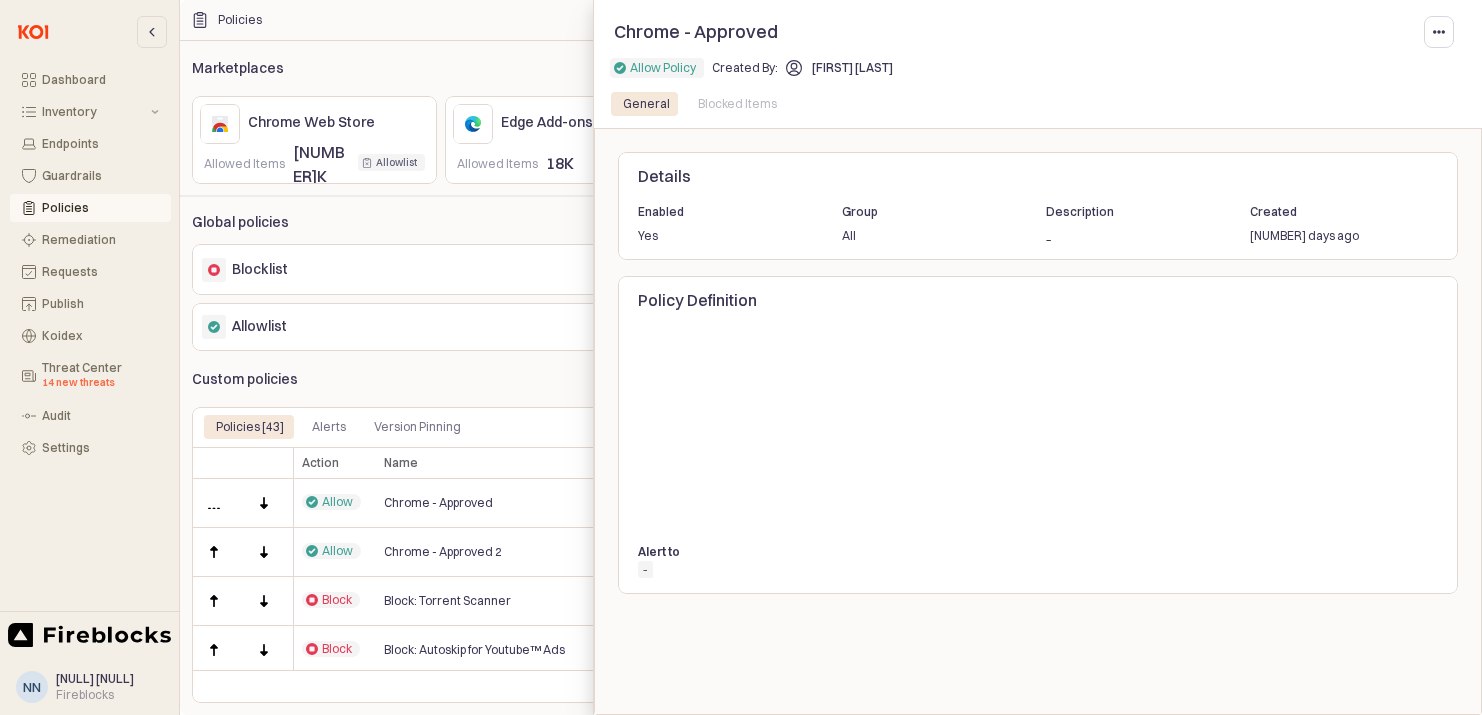 click on "-" at bounding box center (645, 570) 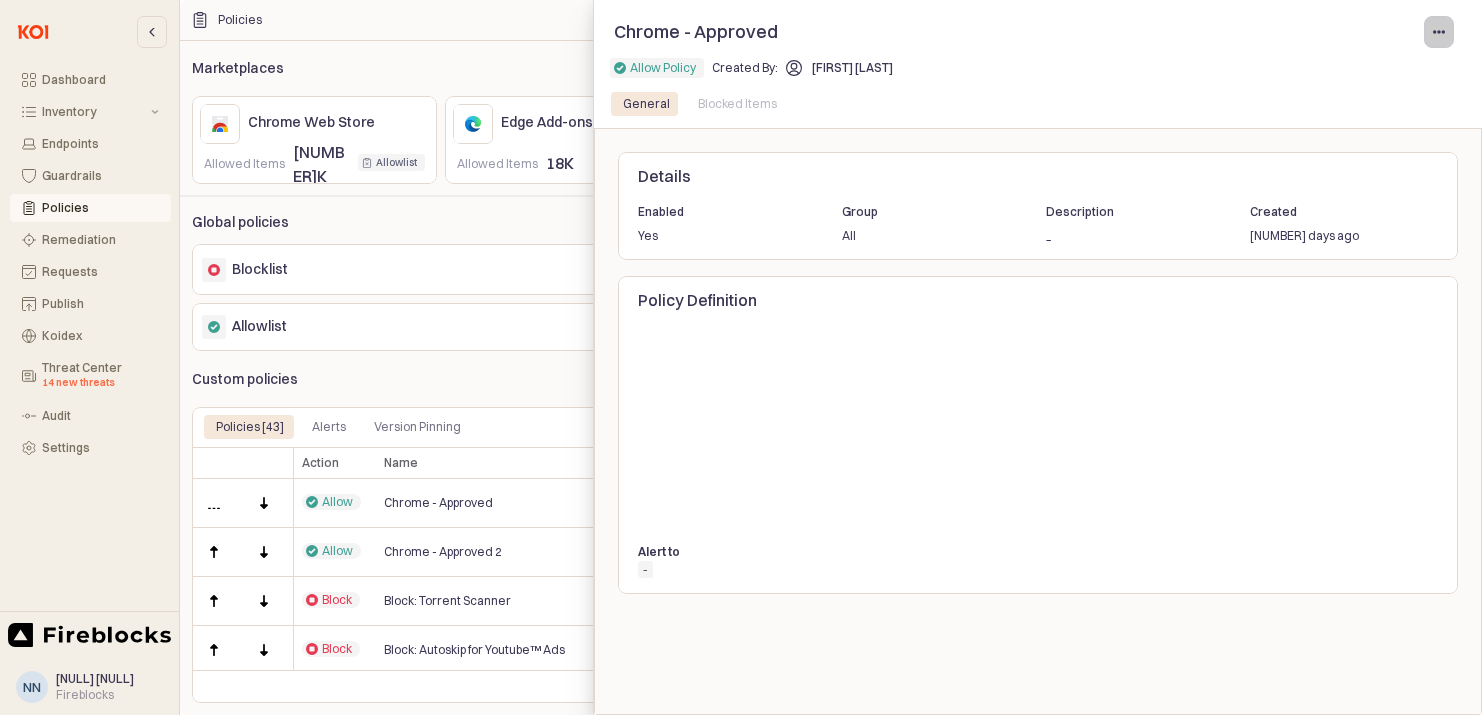 click at bounding box center [1434, 31] 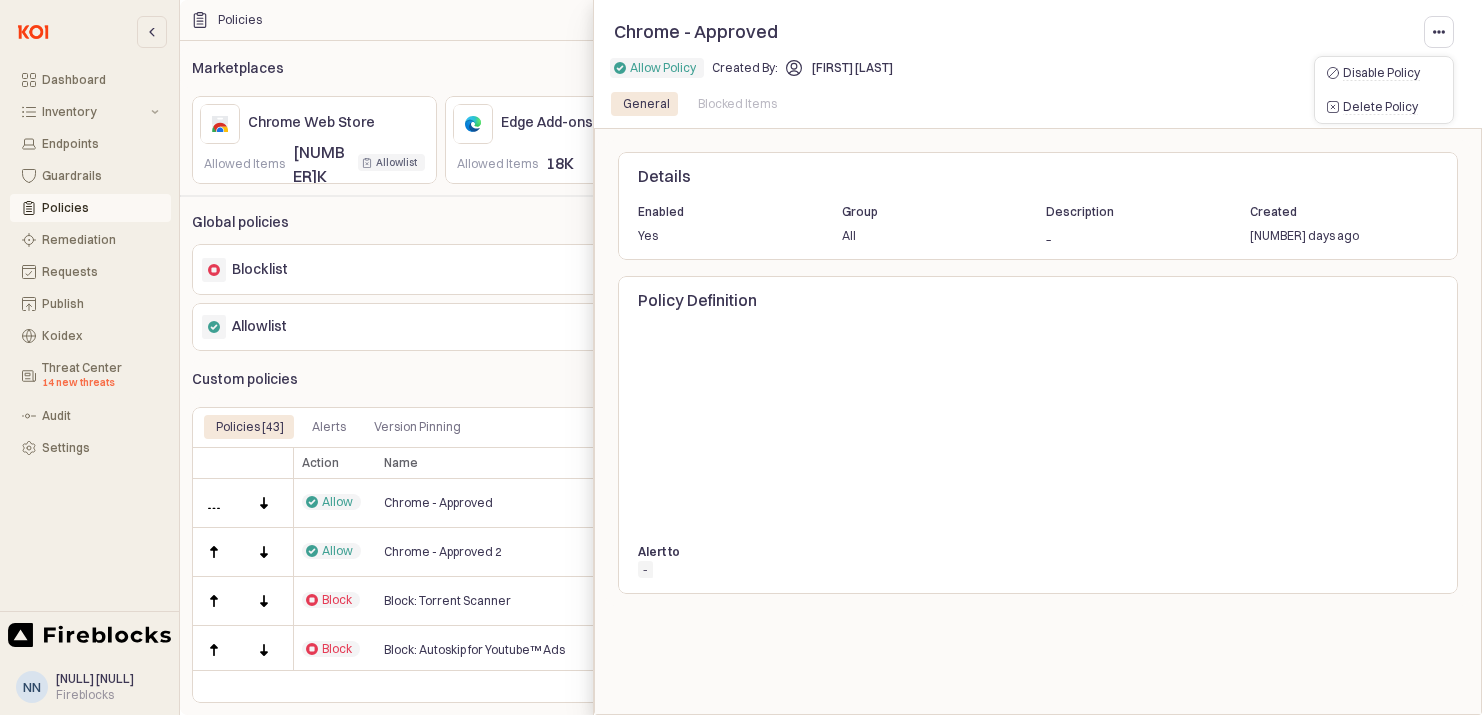 click on "General Blocked Items" at bounding box center [1038, 104] 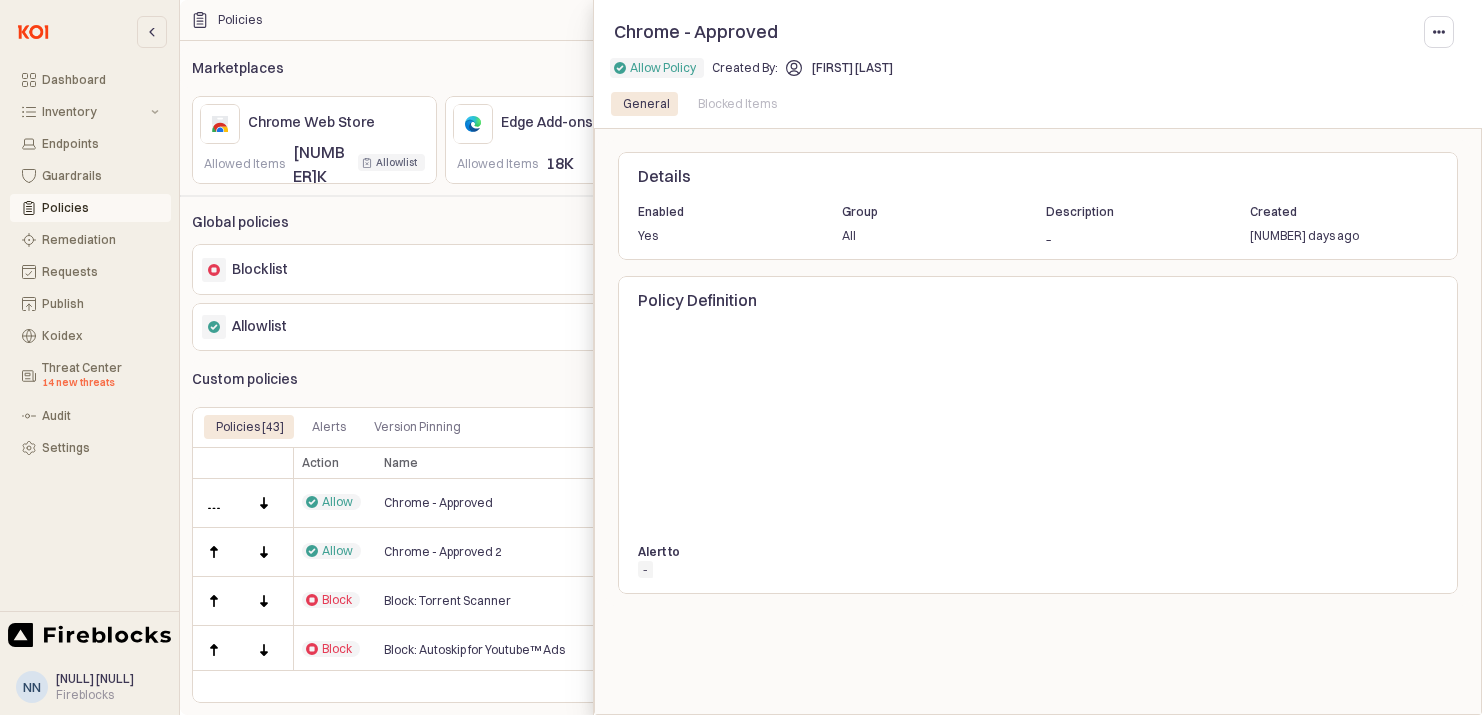 click at bounding box center (741, 357) 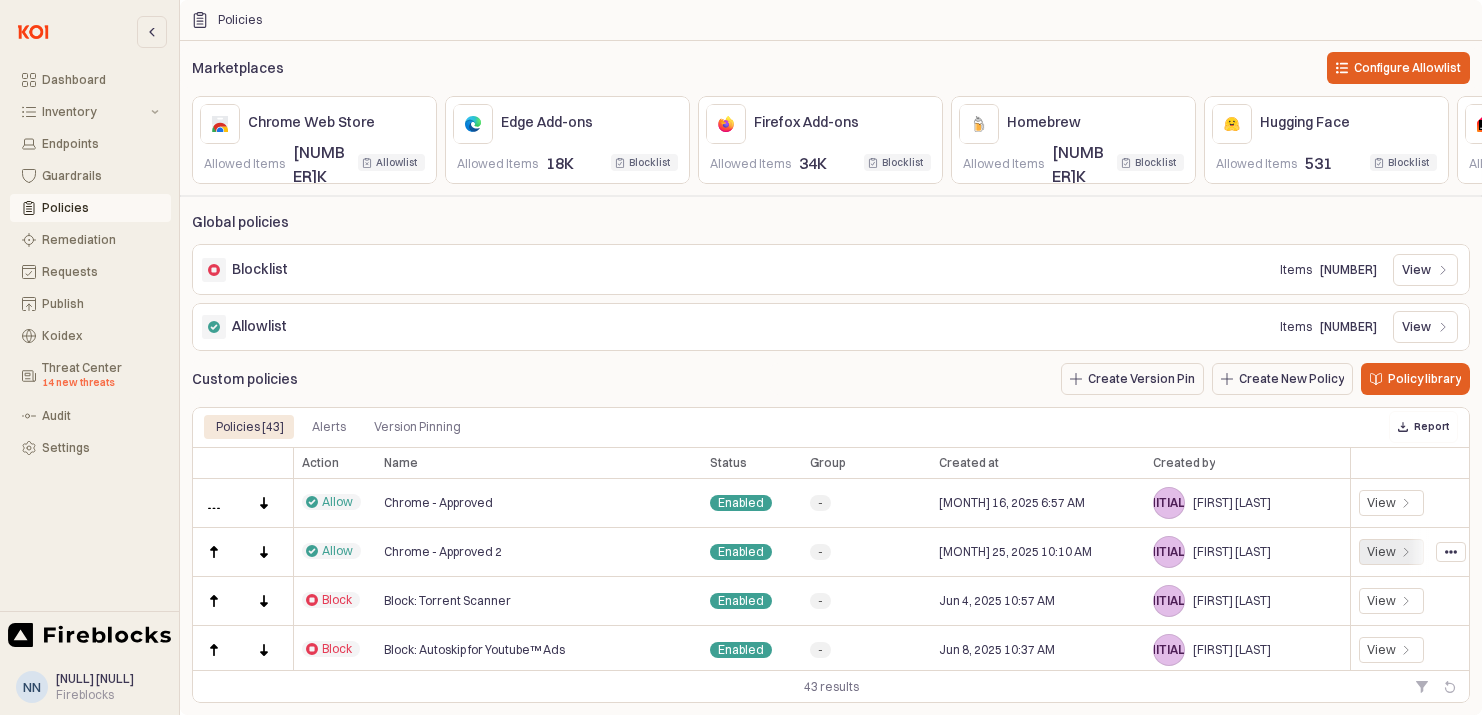 click on "View" at bounding box center [1381, 503] 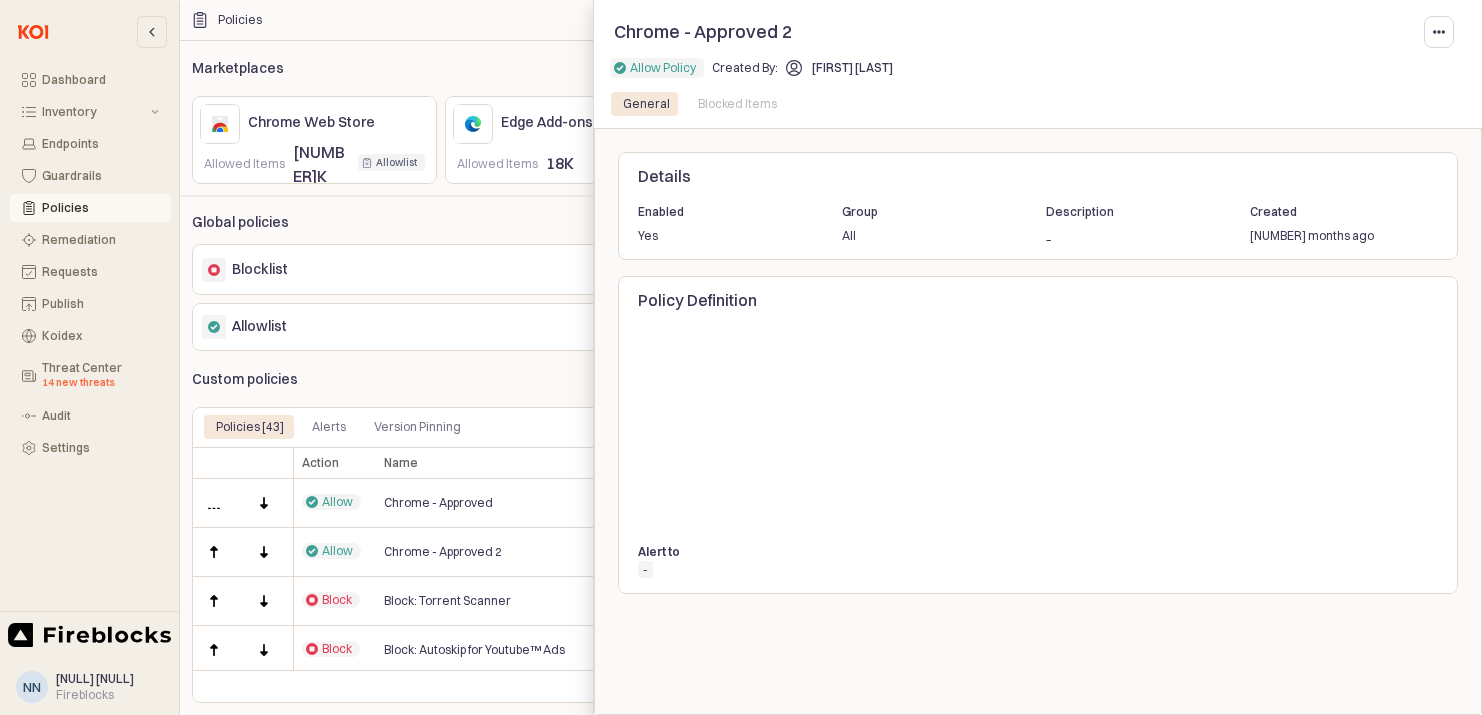click at bounding box center (741, 357) 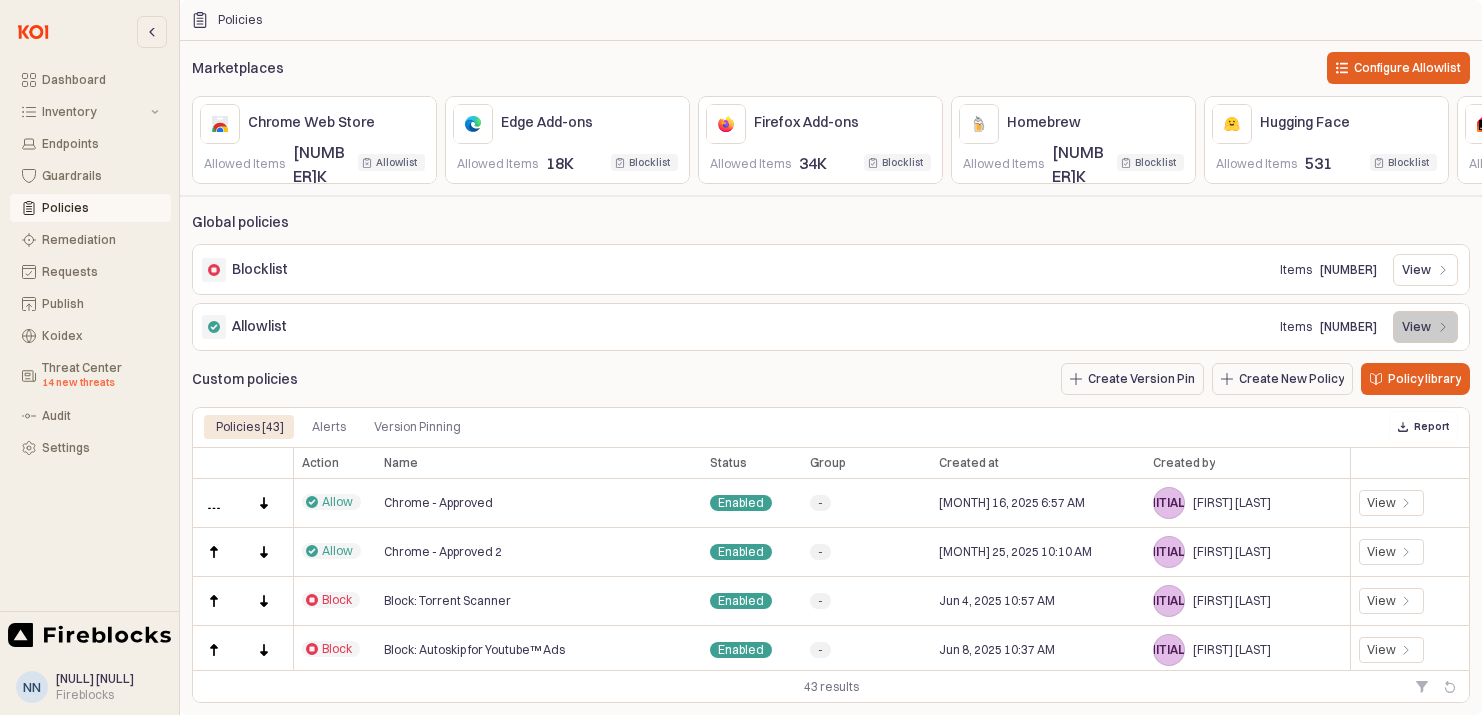 click on "View" at bounding box center (1425, 327) 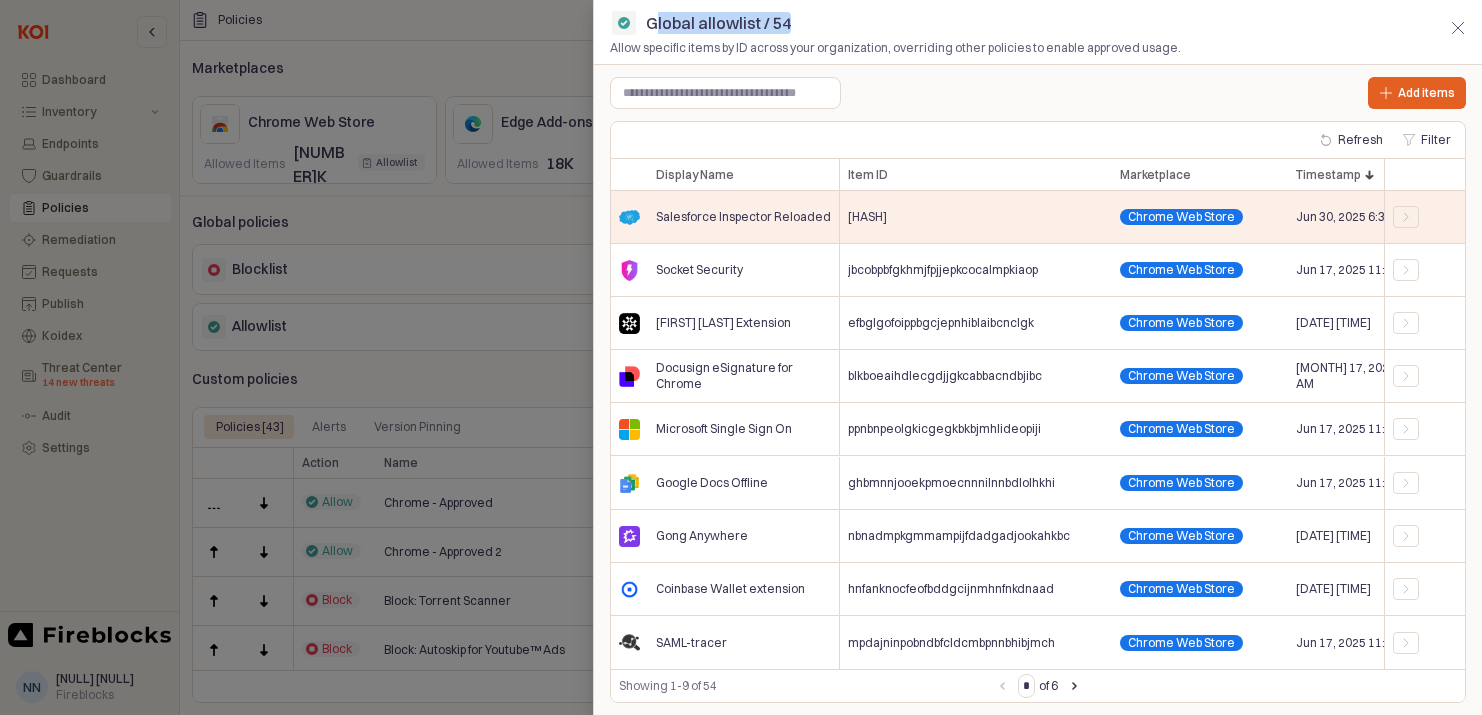 drag, startPoint x: 654, startPoint y: 20, endPoint x: 809, endPoint y: 32, distance: 155.46382 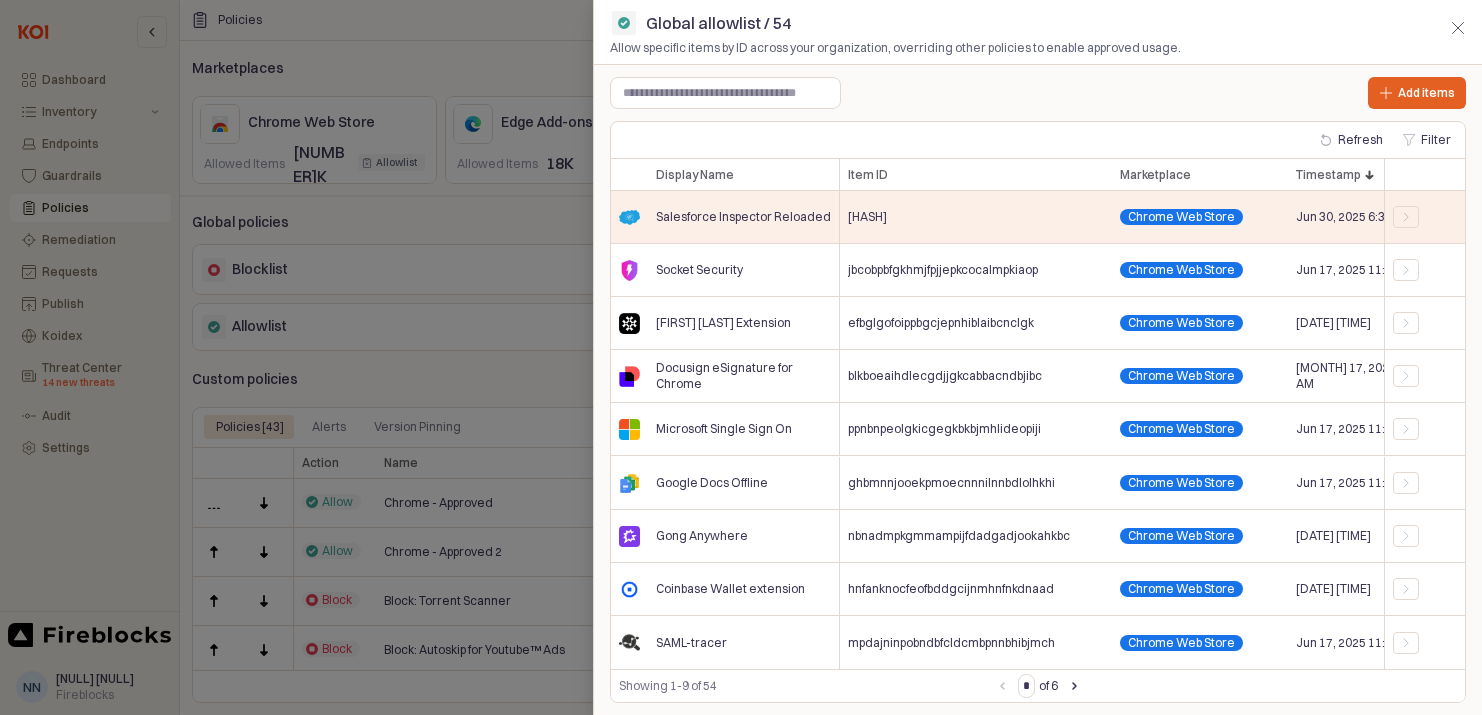 click at bounding box center (741, 357) 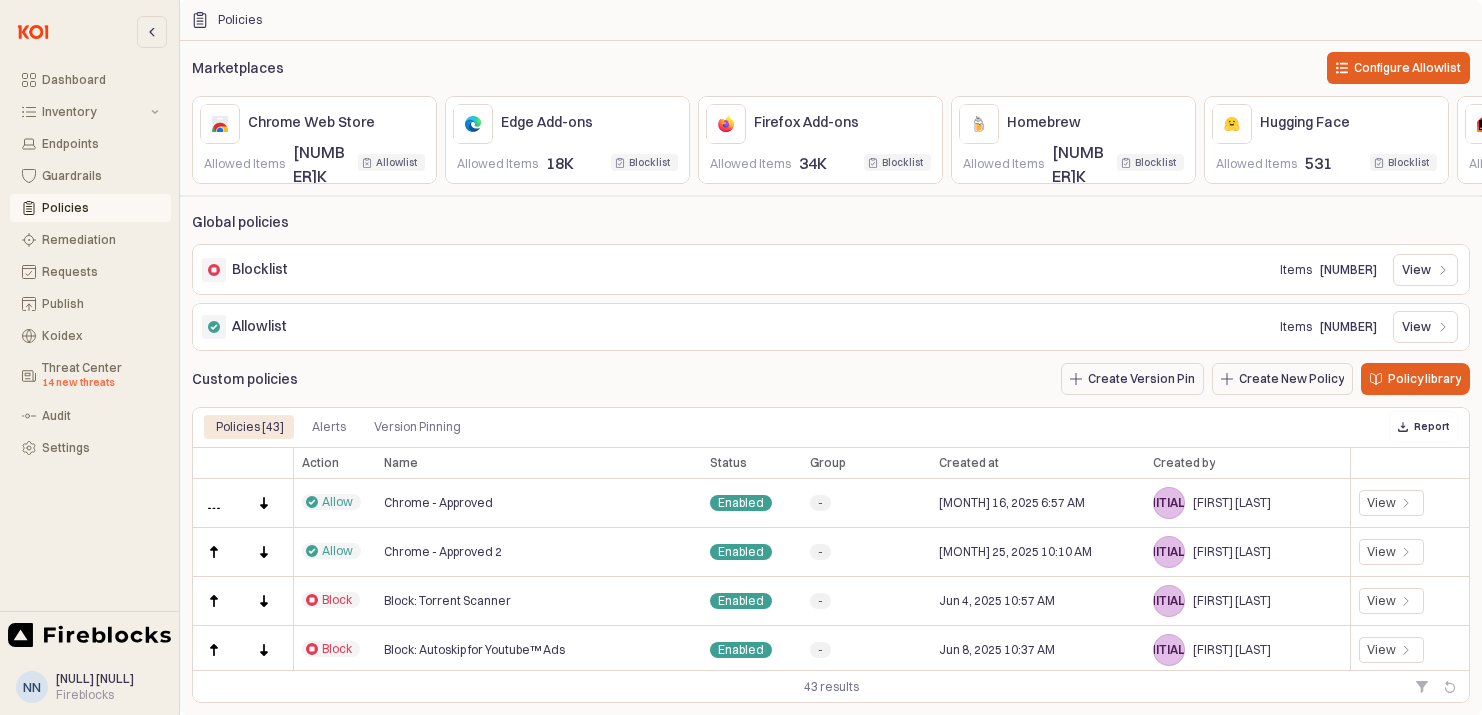 click on "Firefox Add-ons" at bounding box center (836, 122) 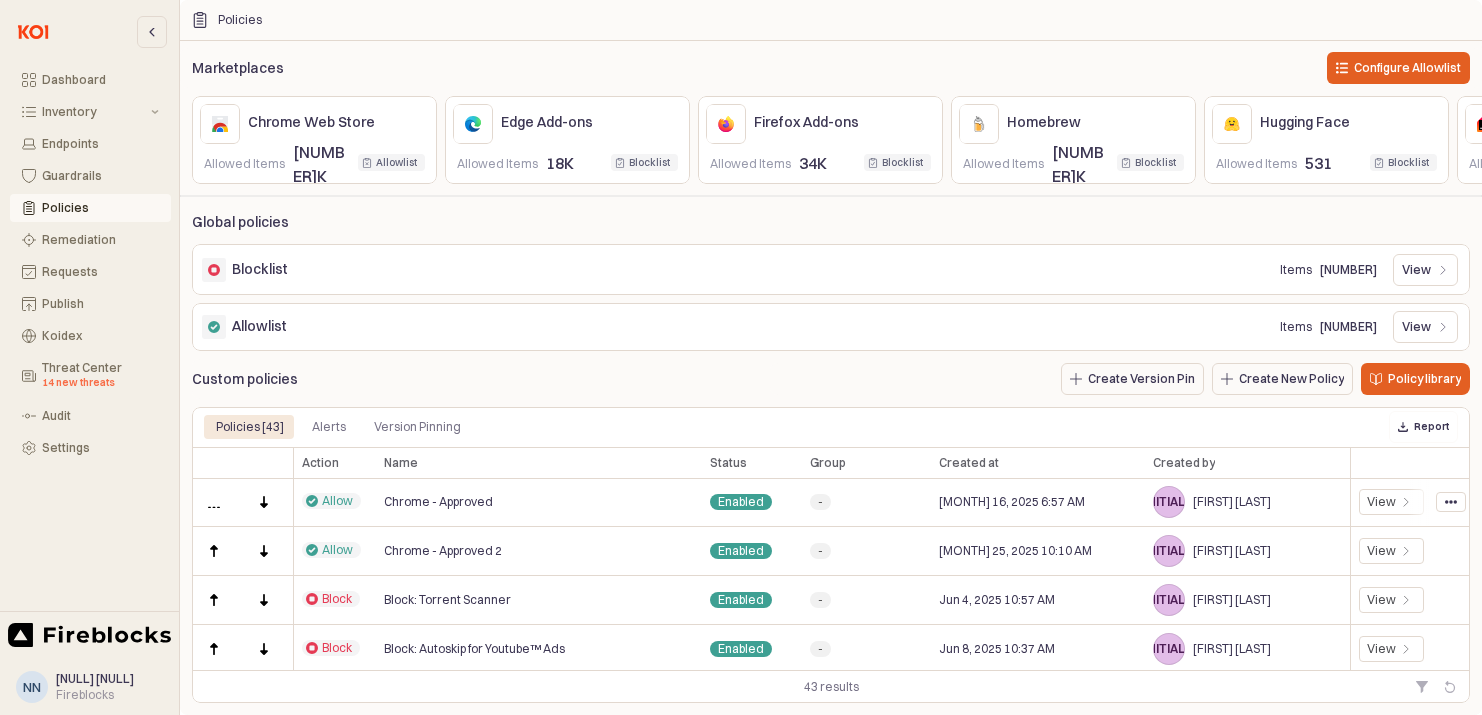 scroll, scrollTop: 0, scrollLeft: 0, axis: both 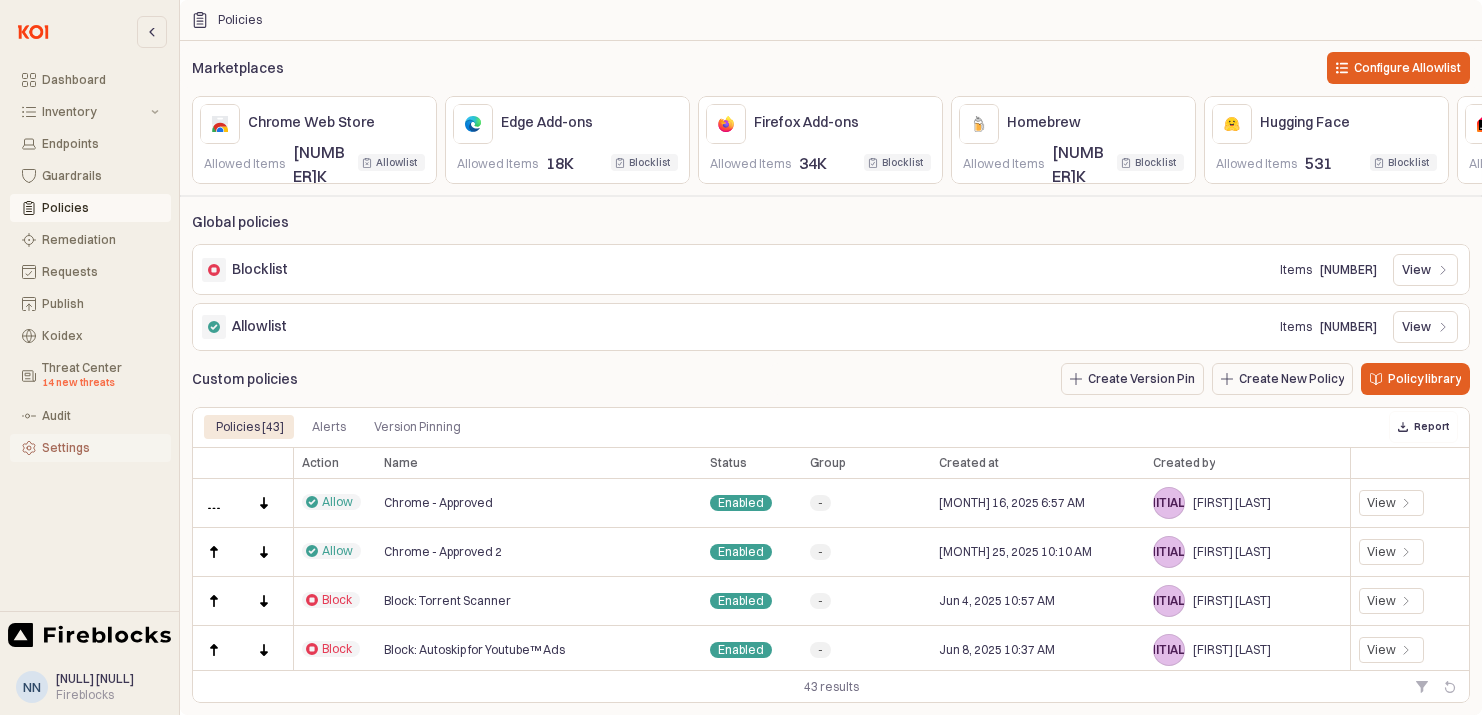 click on "Settings" at bounding box center [100, 448] 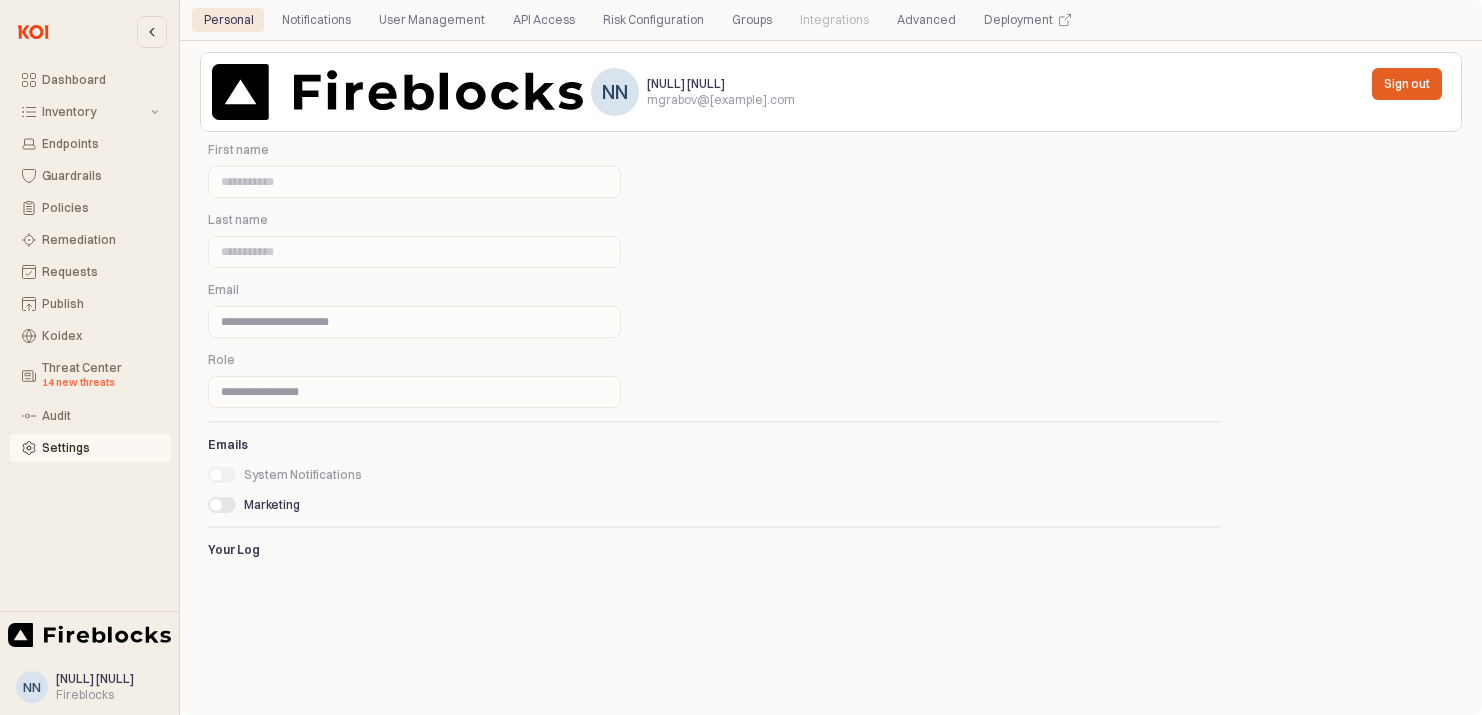 click on "[NULL] [NULL]" at bounding box center [686, 83] 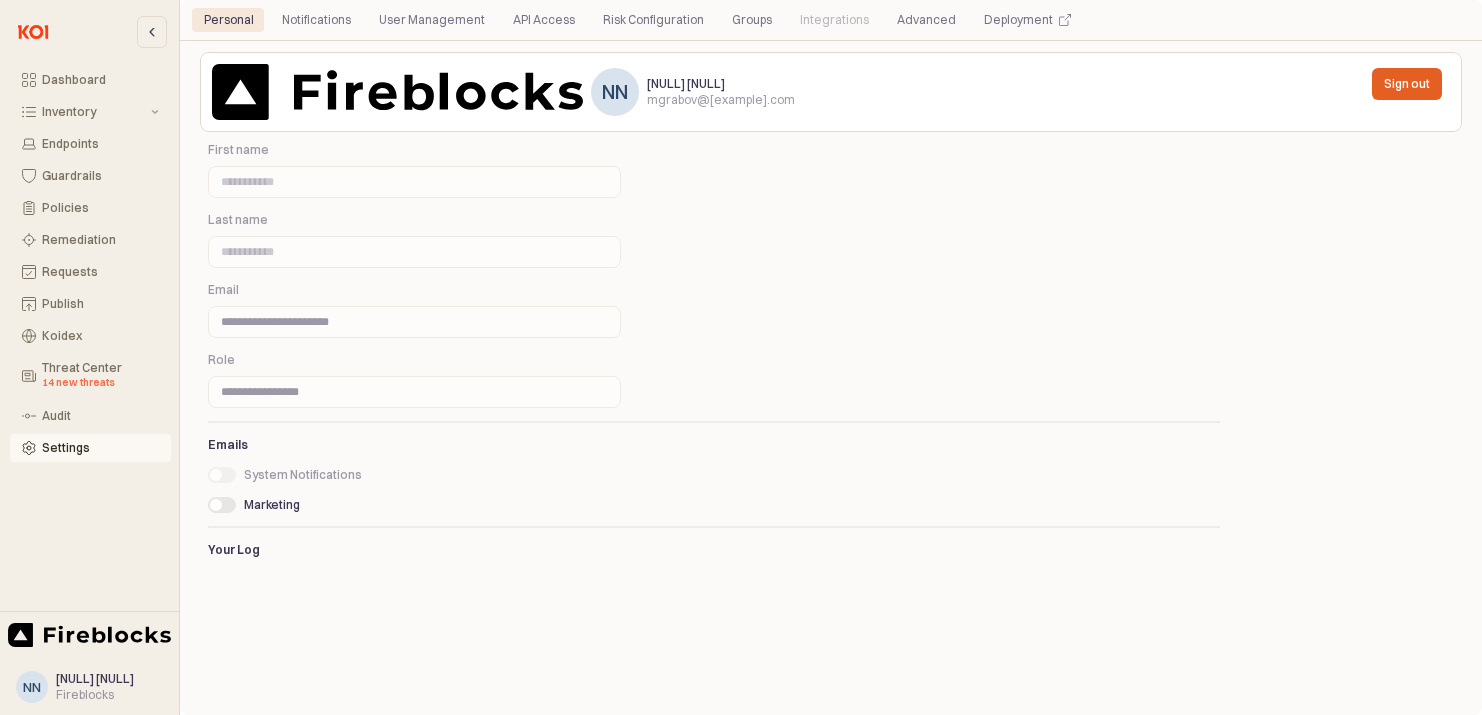 click on "nn" at bounding box center [32, 687] 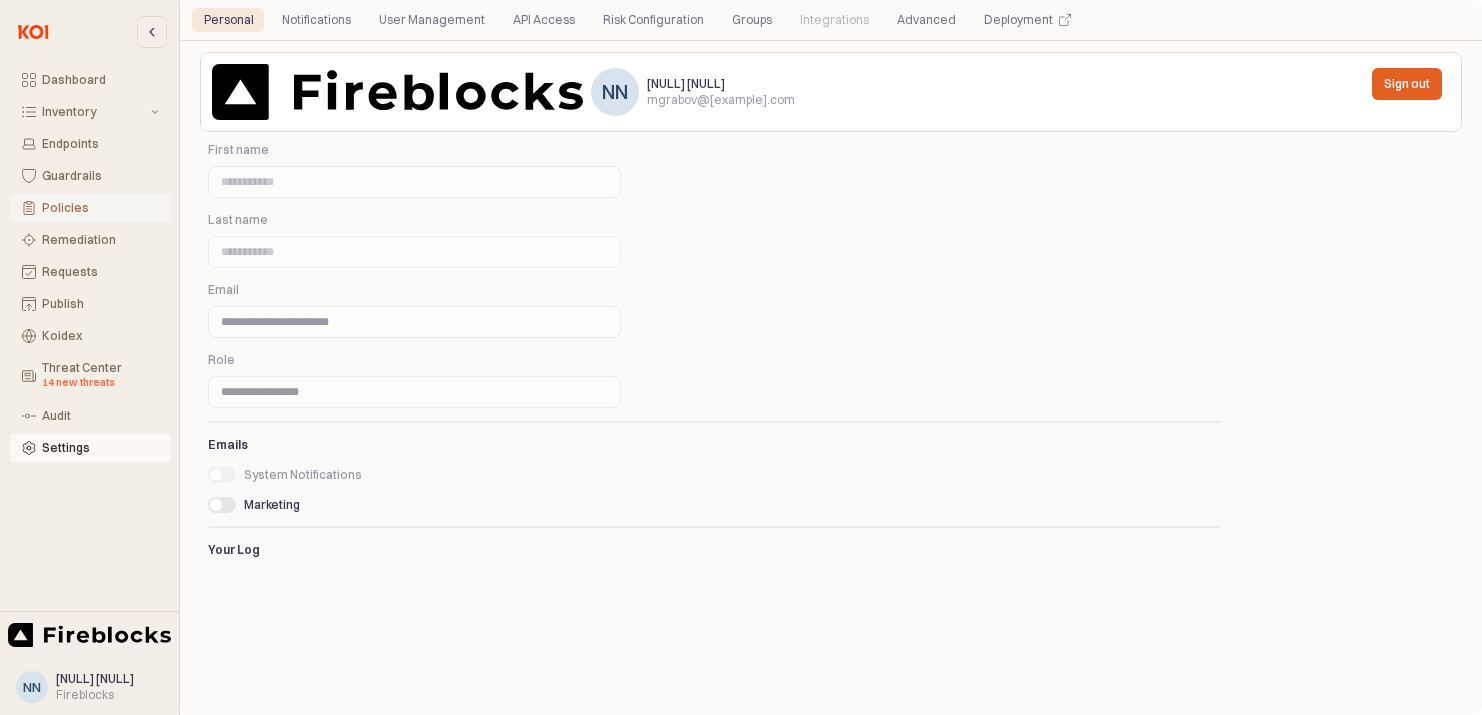 click on "Policies" at bounding box center [100, 208] 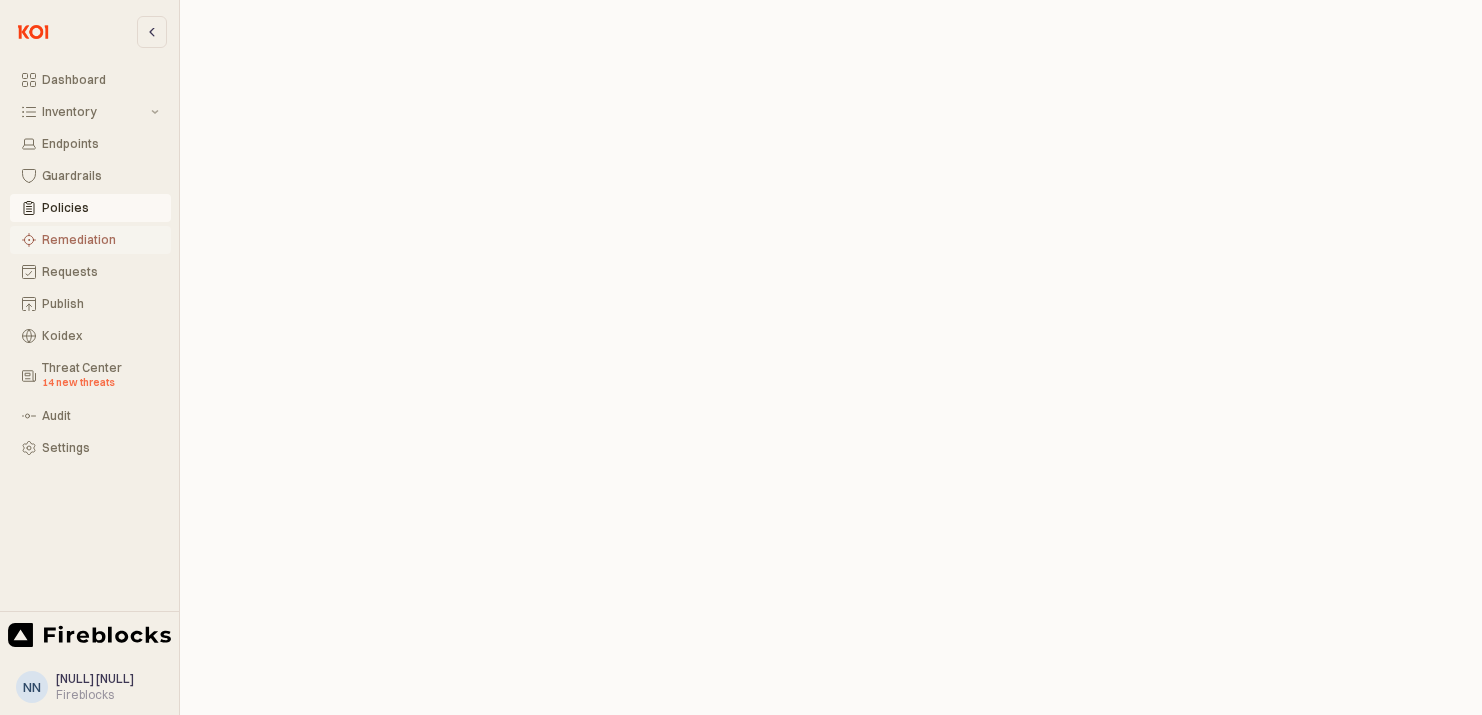 click on "Remediation" at bounding box center [100, 240] 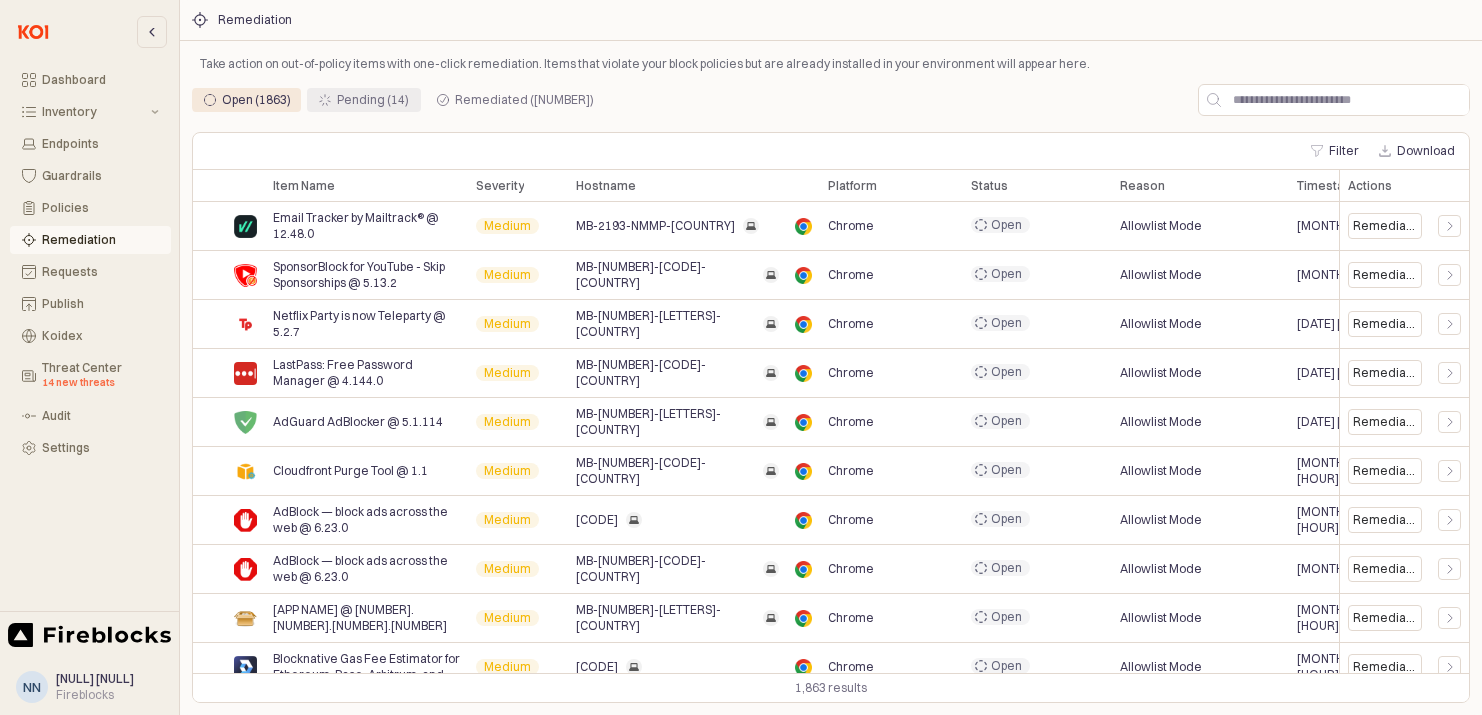 click on "Pending (14)" at bounding box center [373, 100] 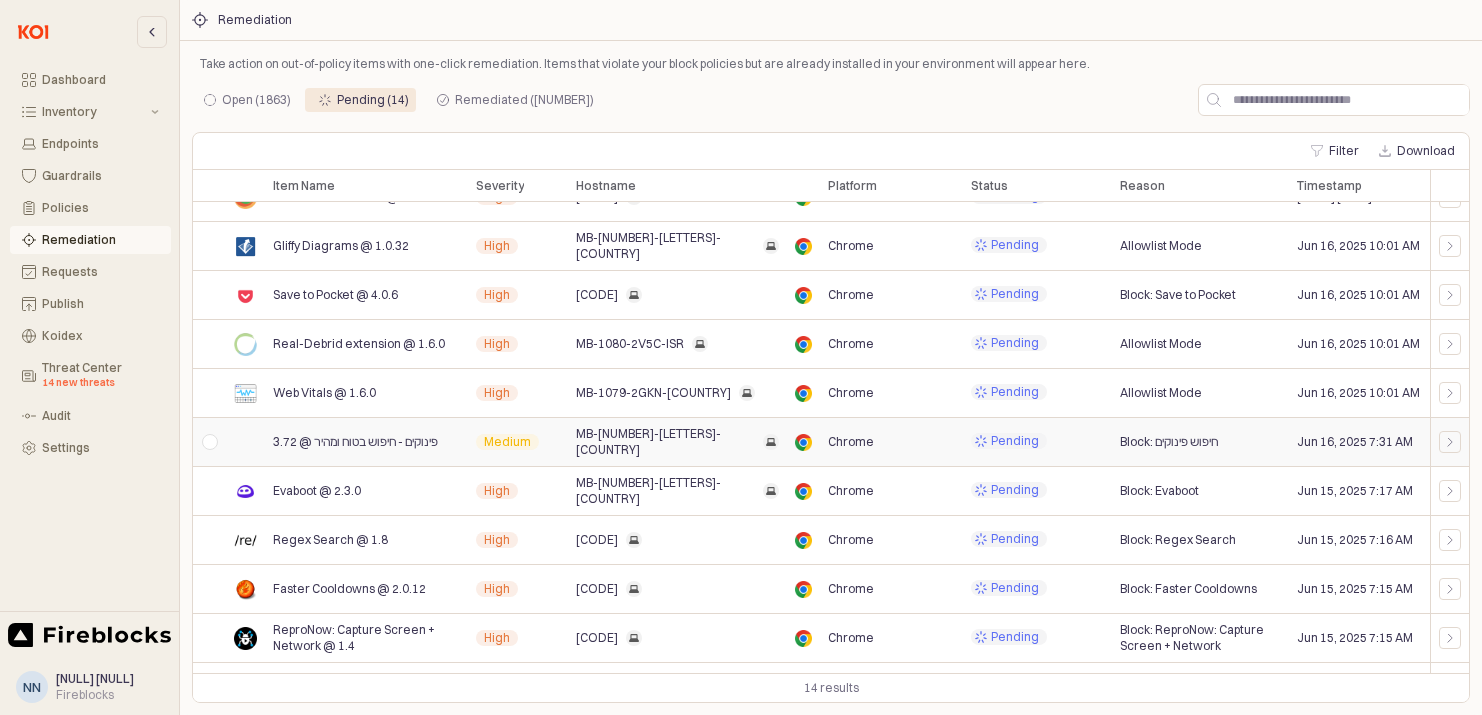 scroll, scrollTop: 215, scrollLeft: 0, axis: vertical 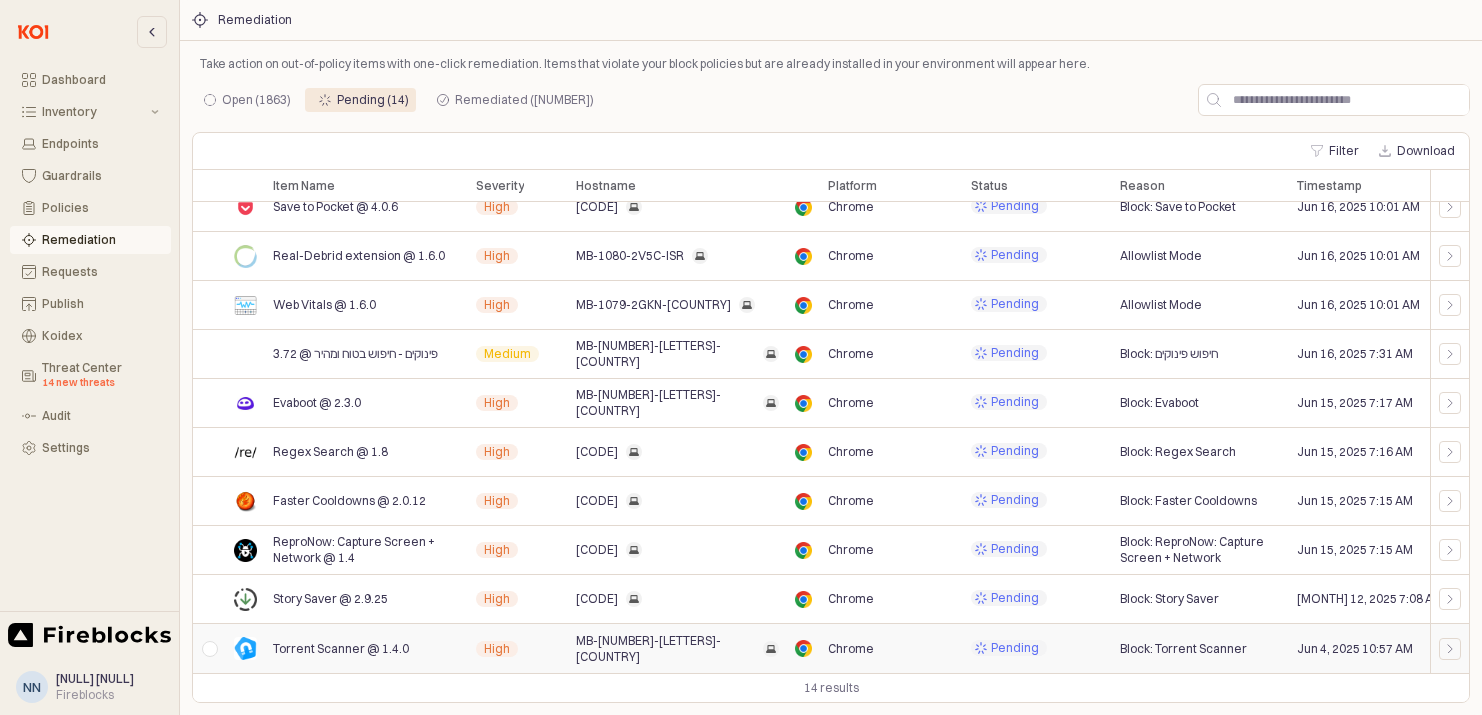 click on "Jun 4, 2025 10:57 AM" at bounding box center [341, 649] 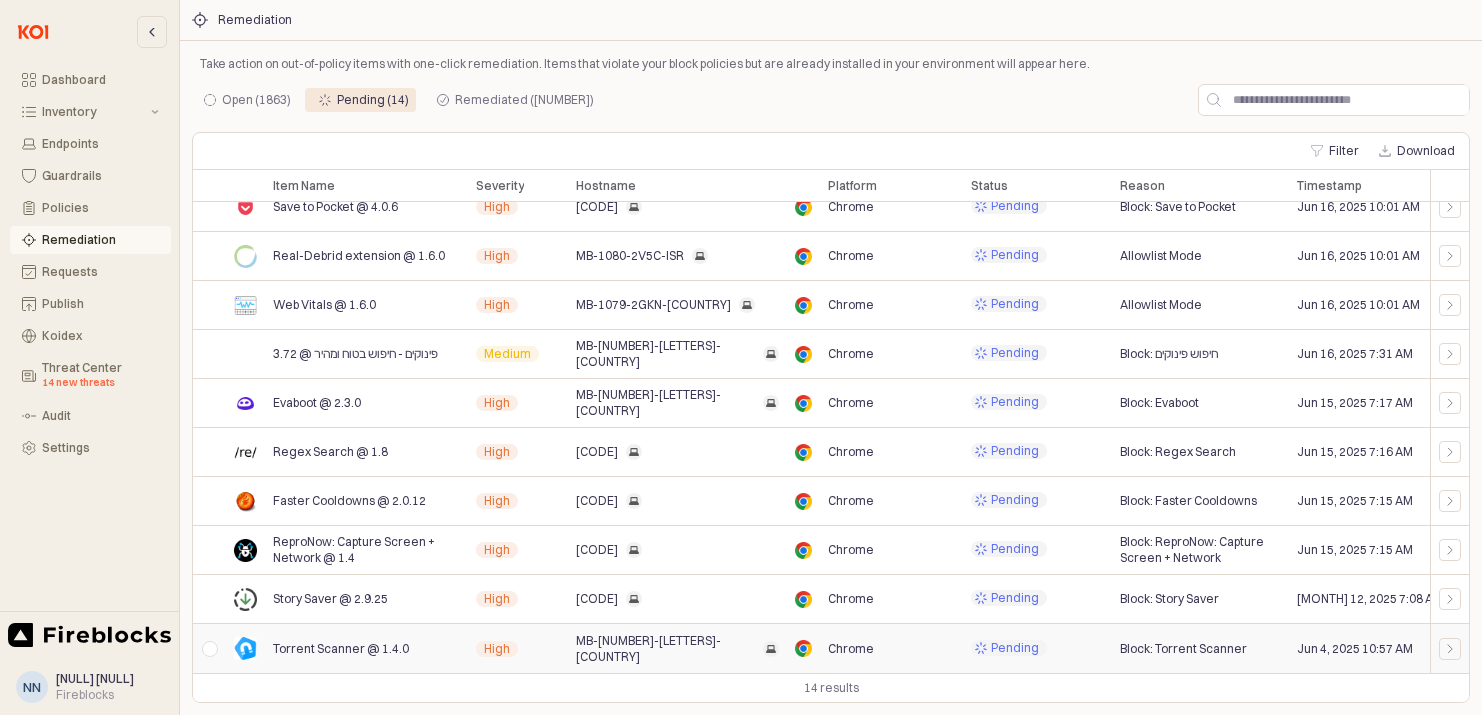 click on "Torrent Scanner @ 1.4.0" at bounding box center [341, 649] 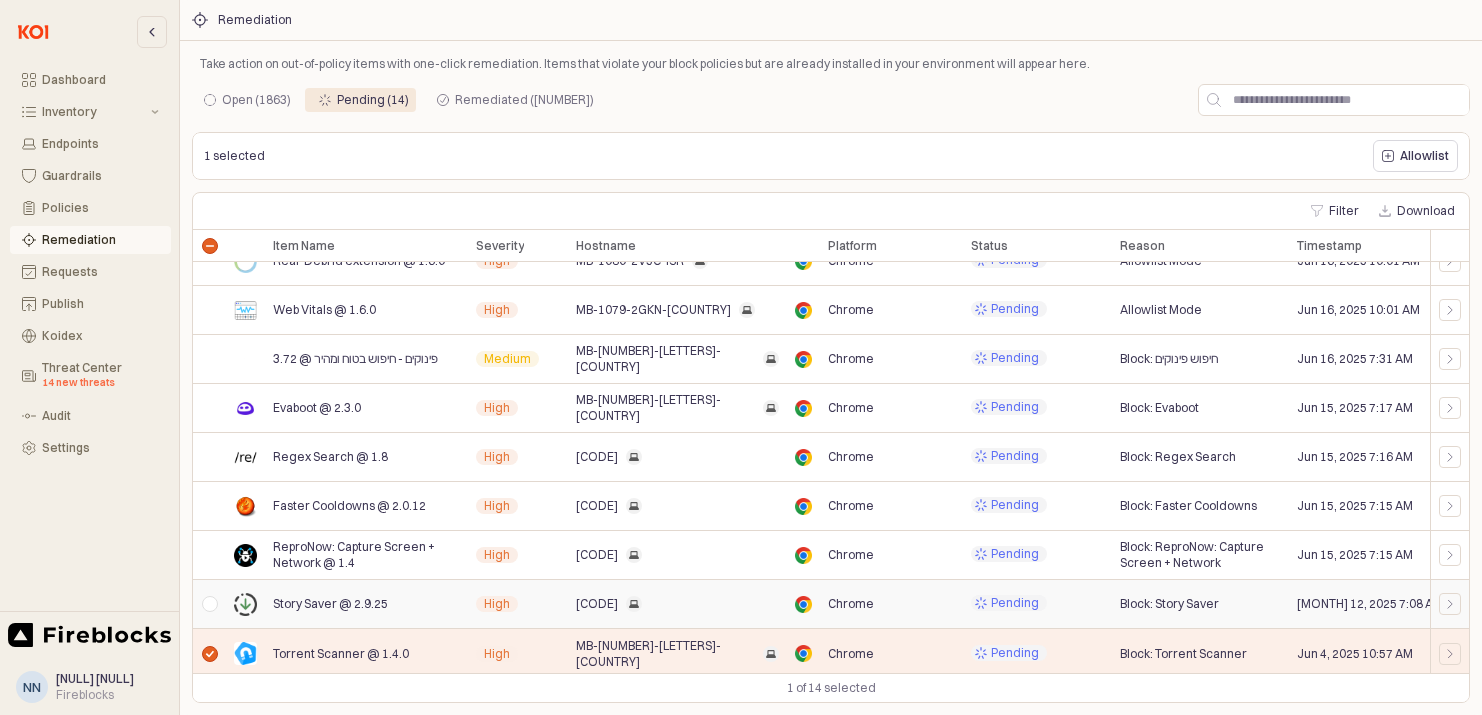 scroll, scrollTop: 275, scrollLeft: 0, axis: vertical 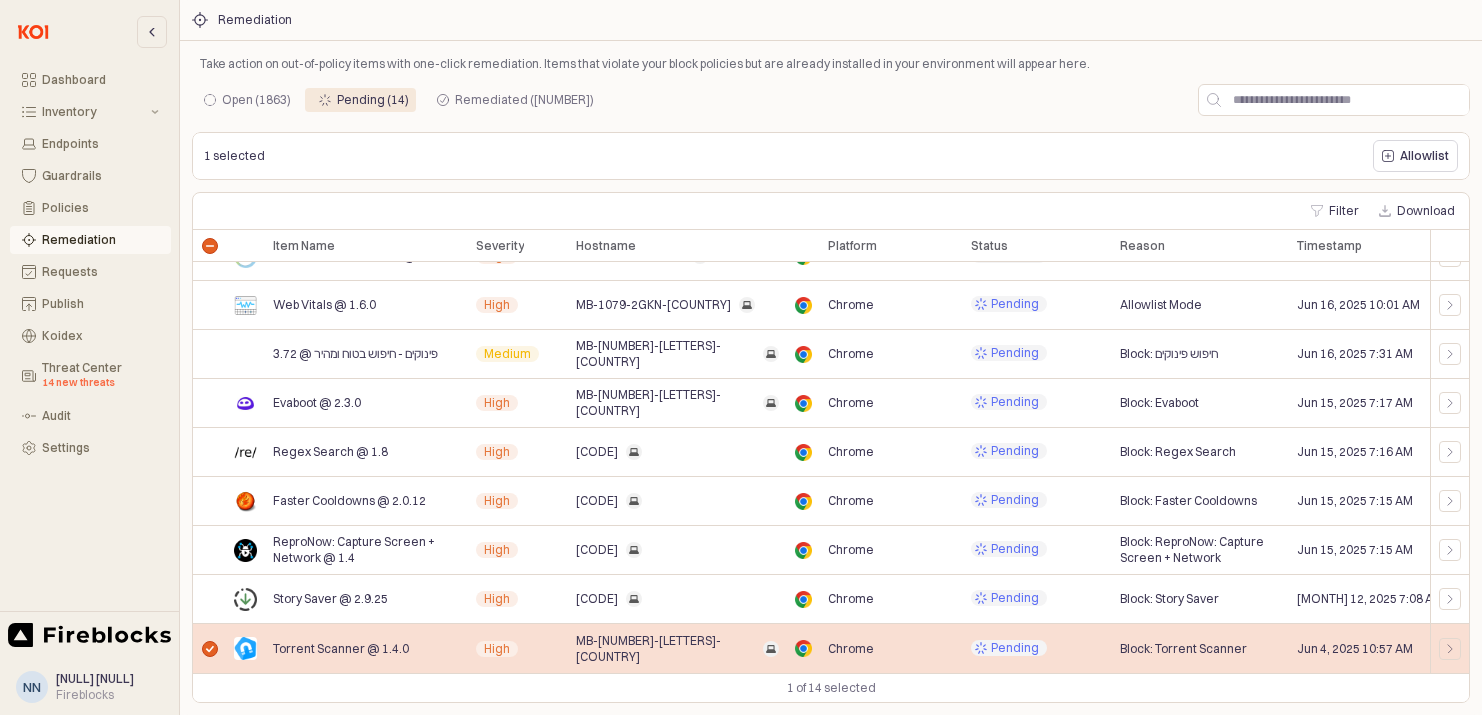 click at bounding box center [209, 648] 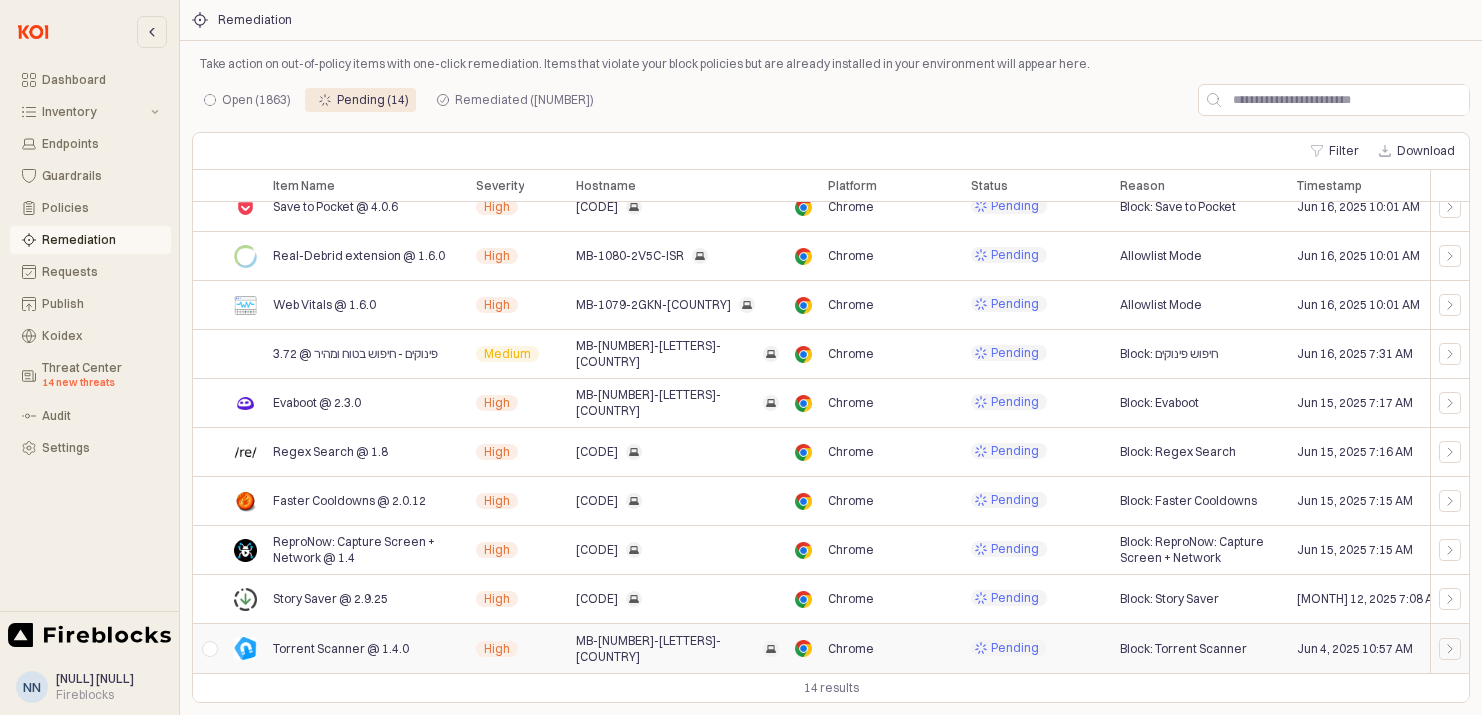 scroll, scrollTop: 215, scrollLeft: 0, axis: vertical 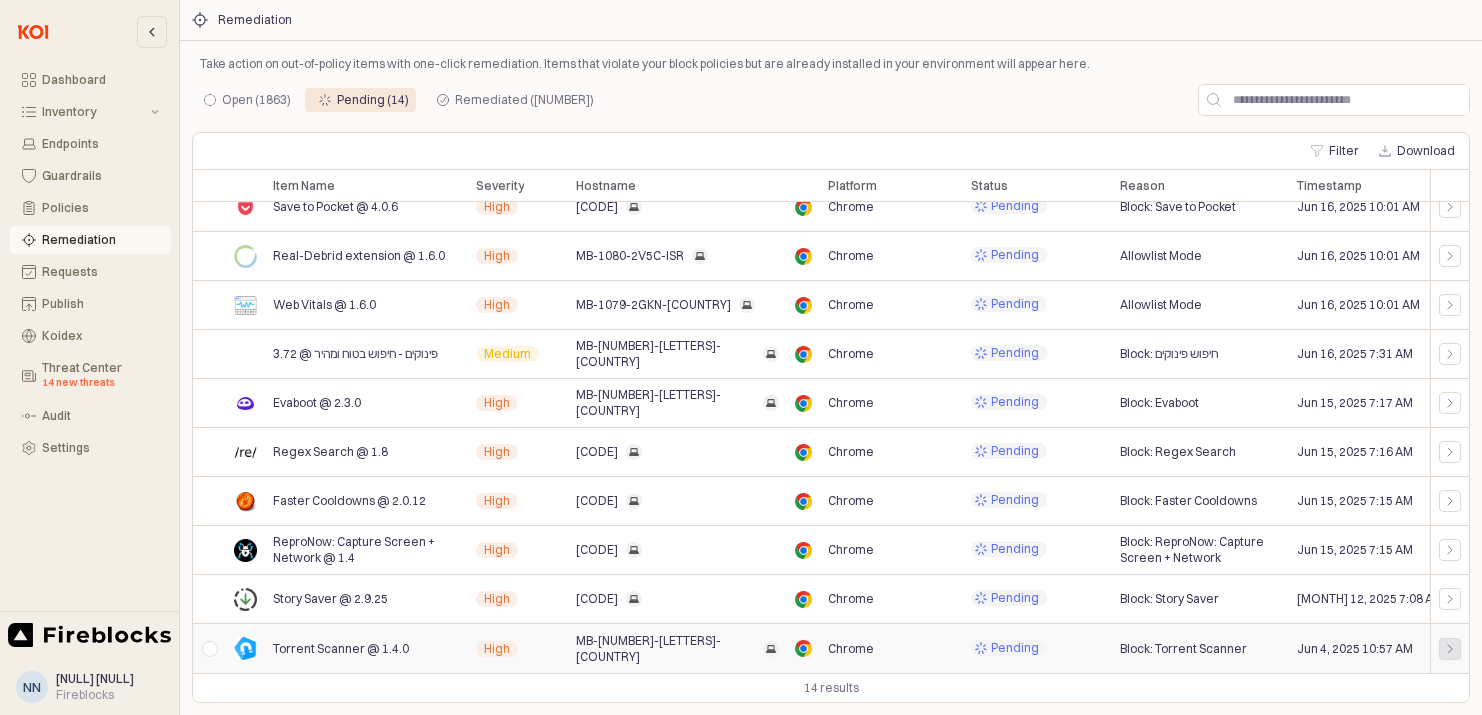 click at bounding box center [1450, 649] 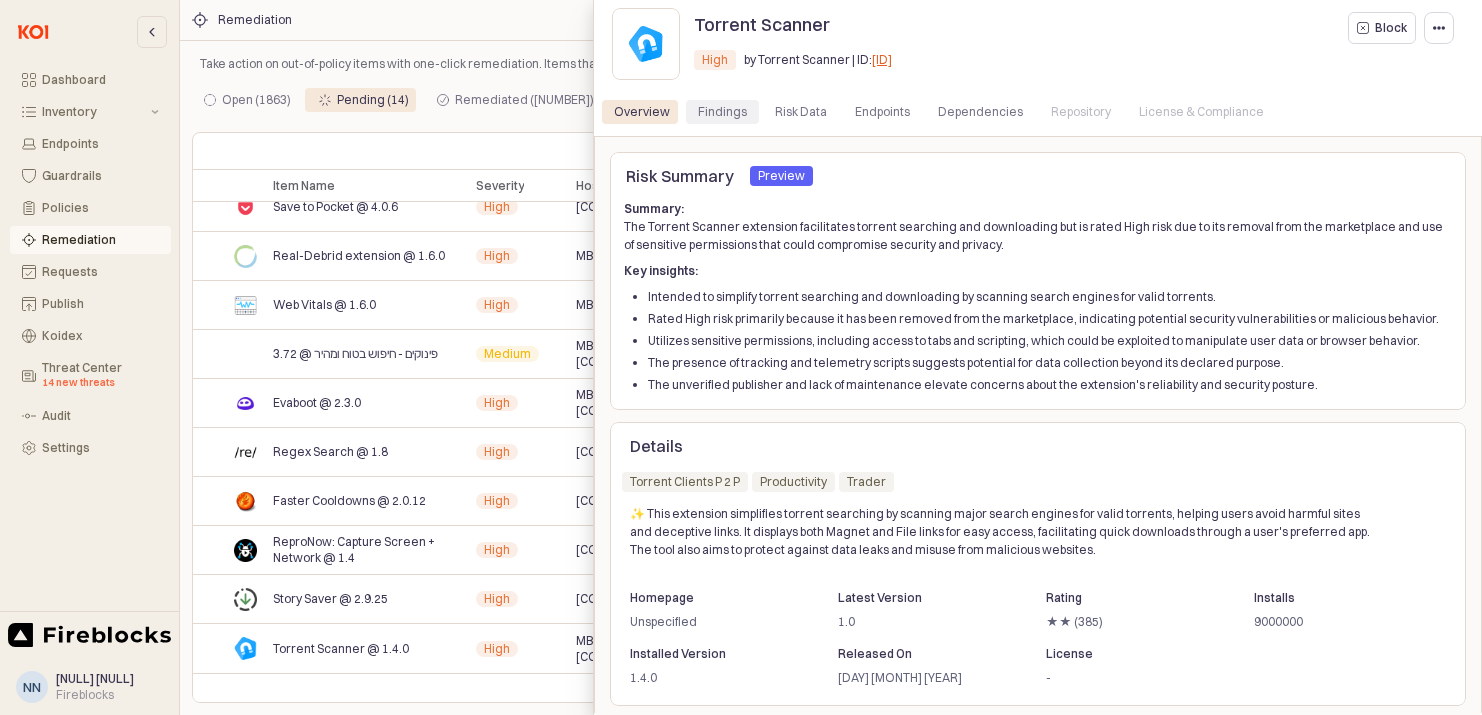 click on "Findings" at bounding box center [722, 112] 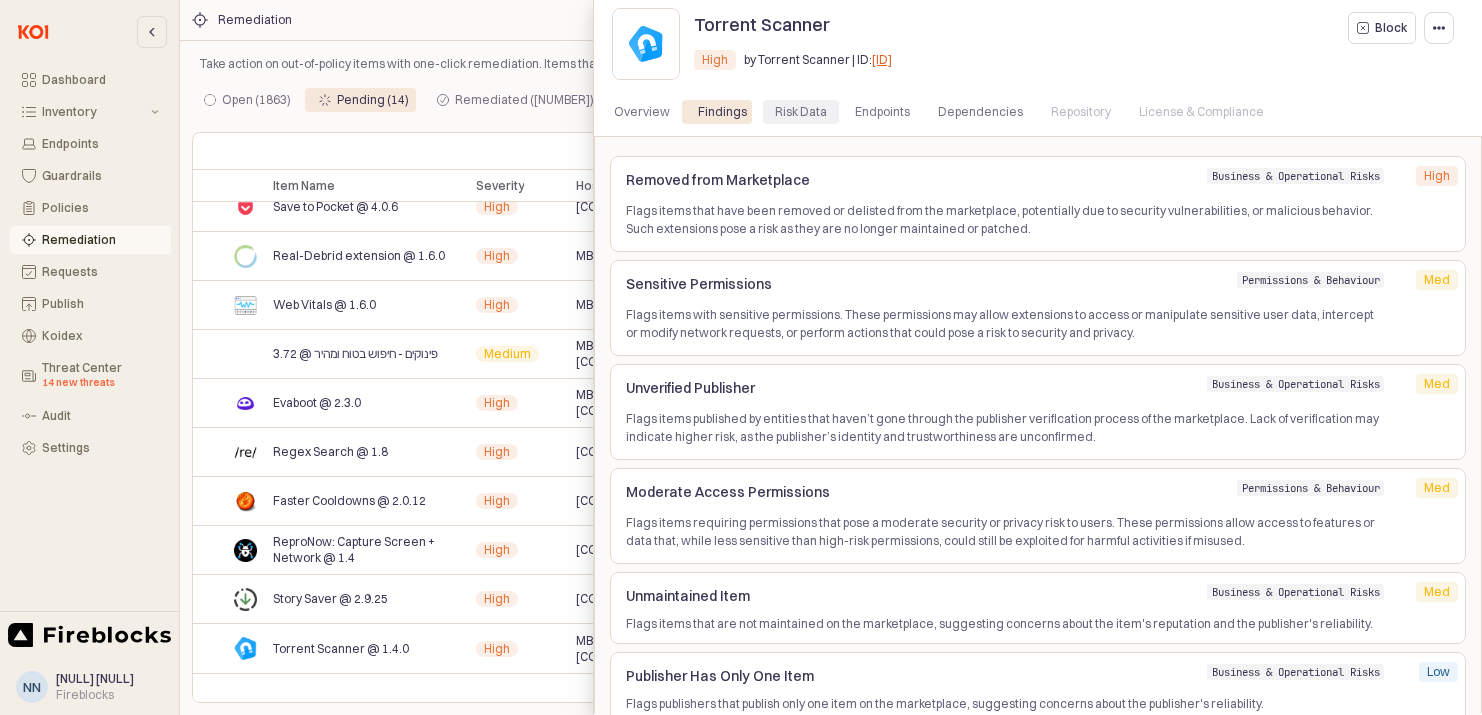 click on "Risk Data" at bounding box center [801, 112] 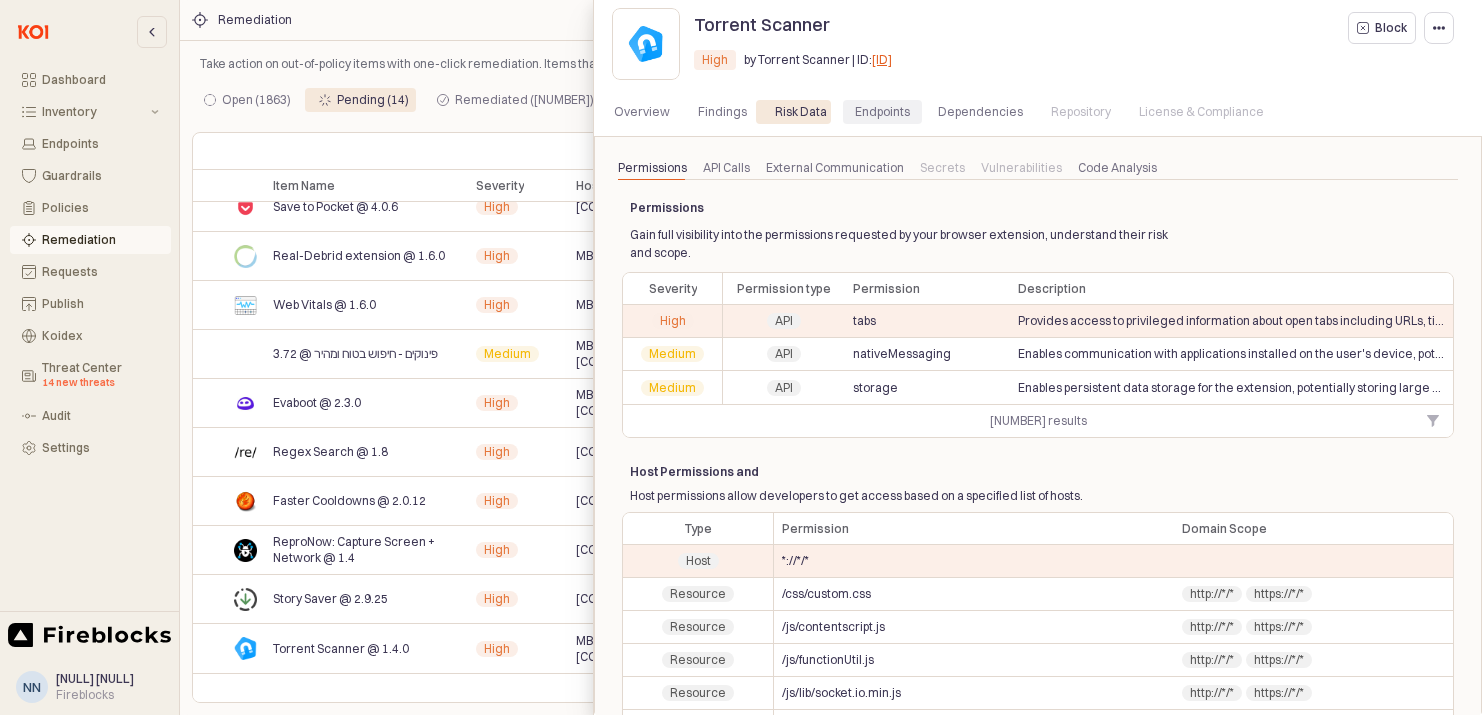 click on "Endpoints" at bounding box center [882, 112] 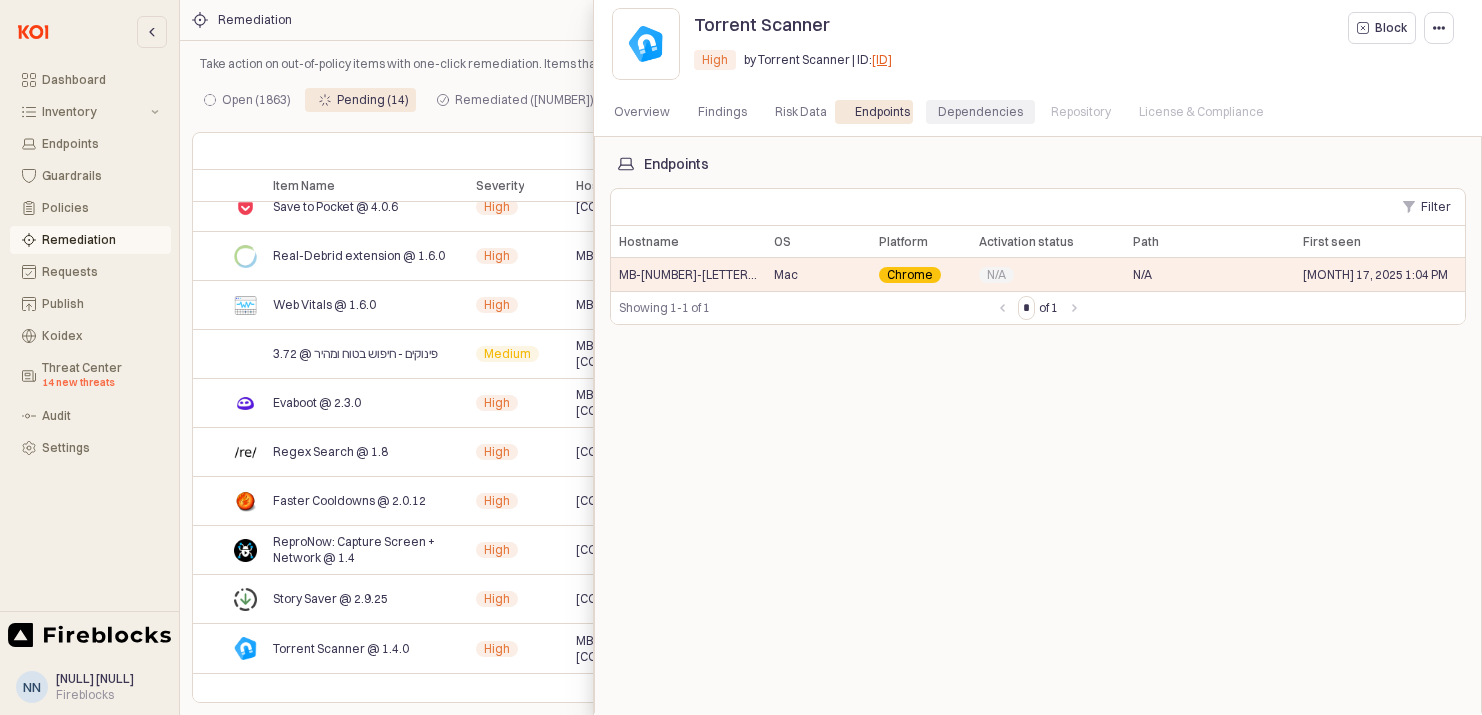 click on "Dependencies" at bounding box center (980, 112) 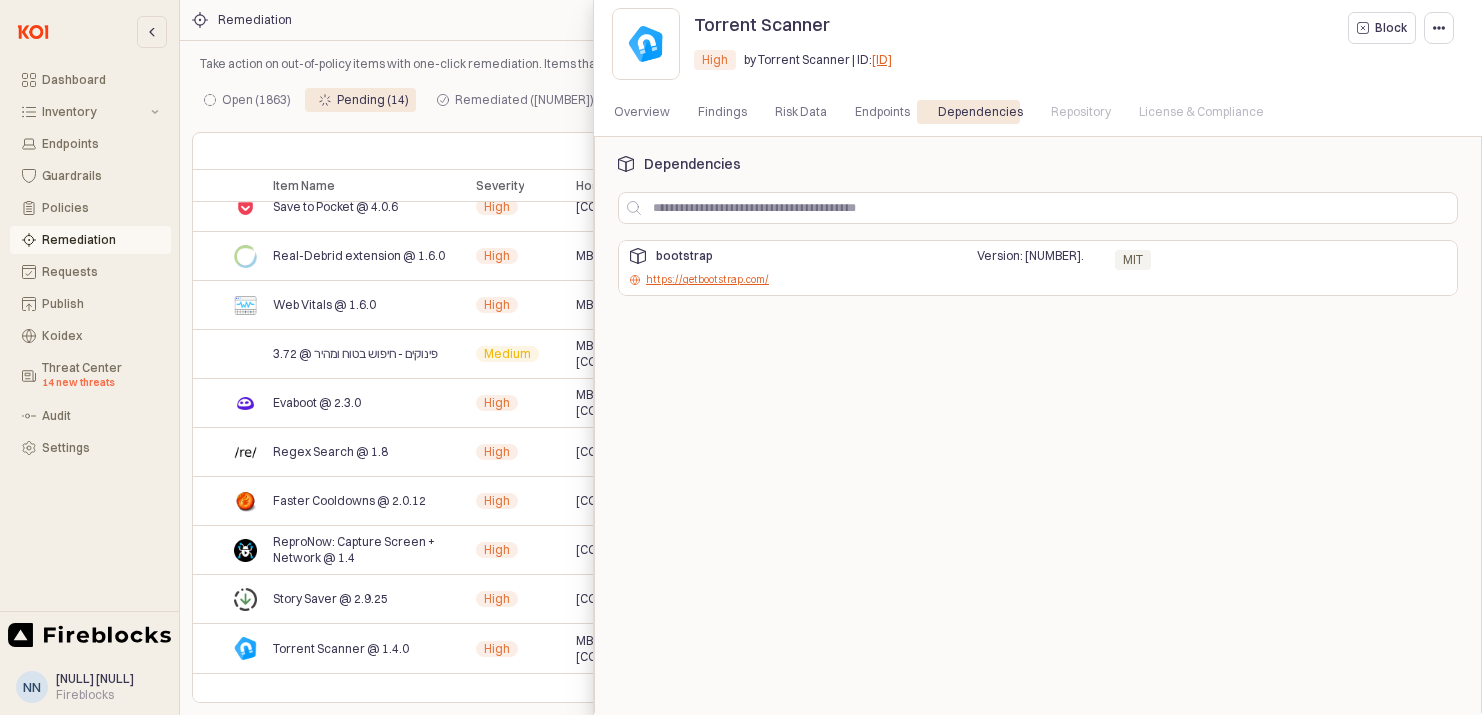 click on "Repository" at bounding box center [1081, 112] 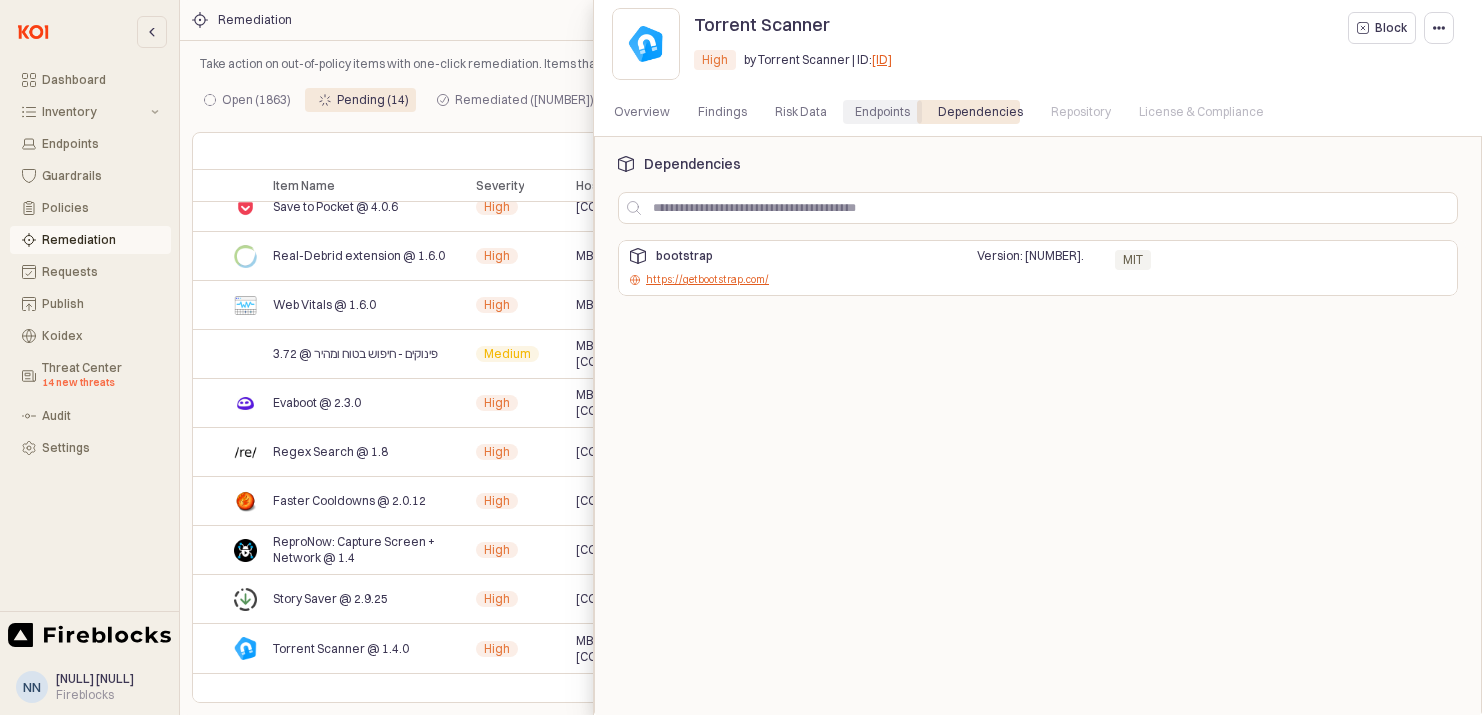 click on "Endpoints" at bounding box center [882, 112] 